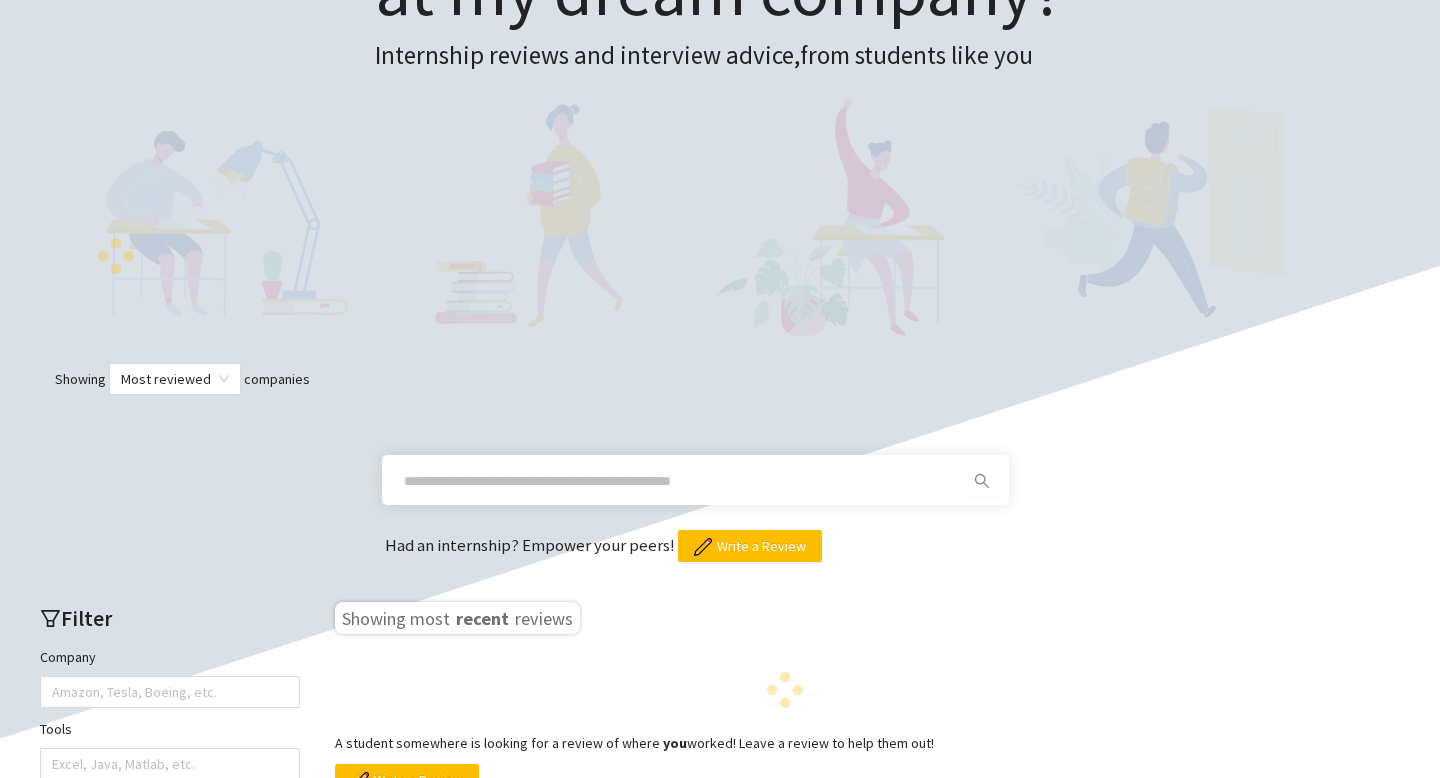 scroll, scrollTop: 312, scrollLeft: 0, axis: vertical 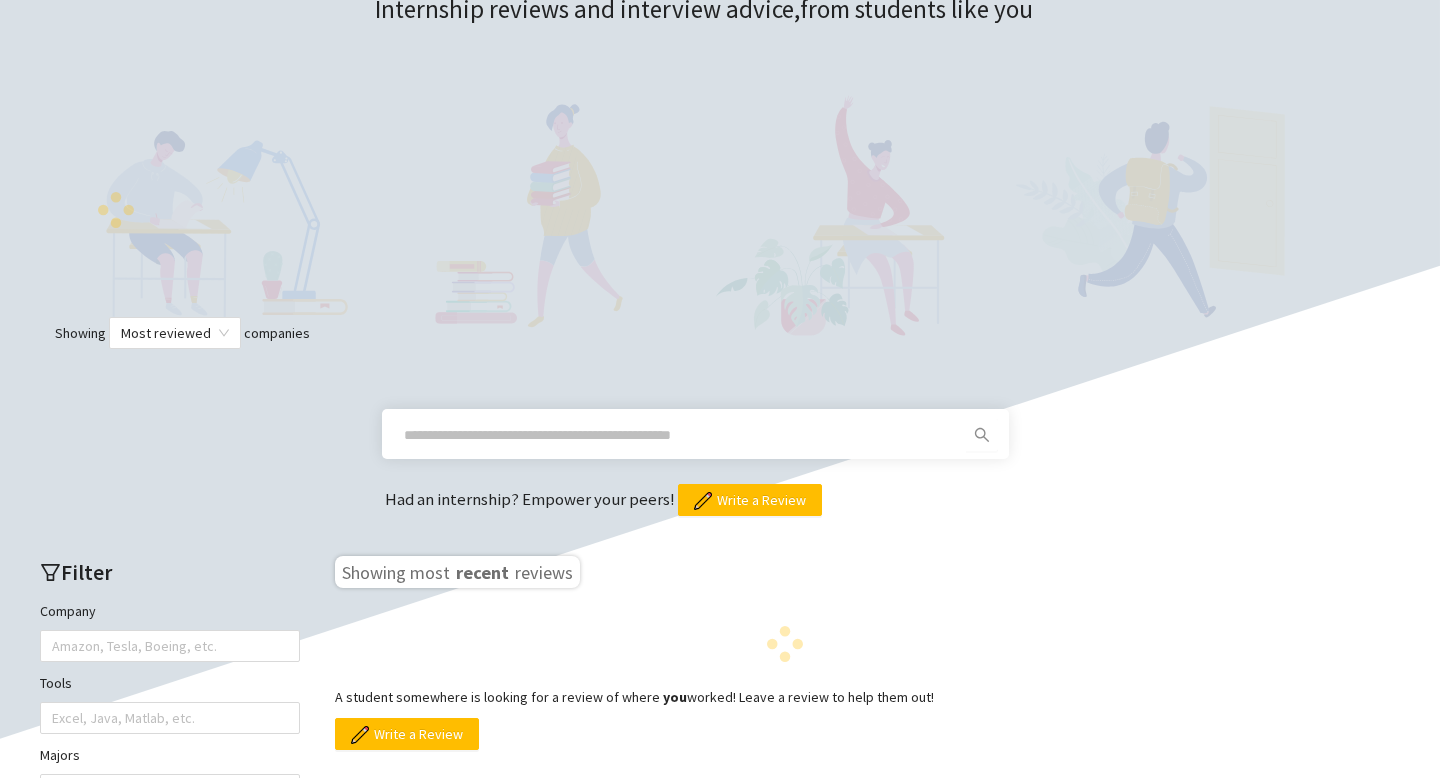 click at bounding box center [671, 435] 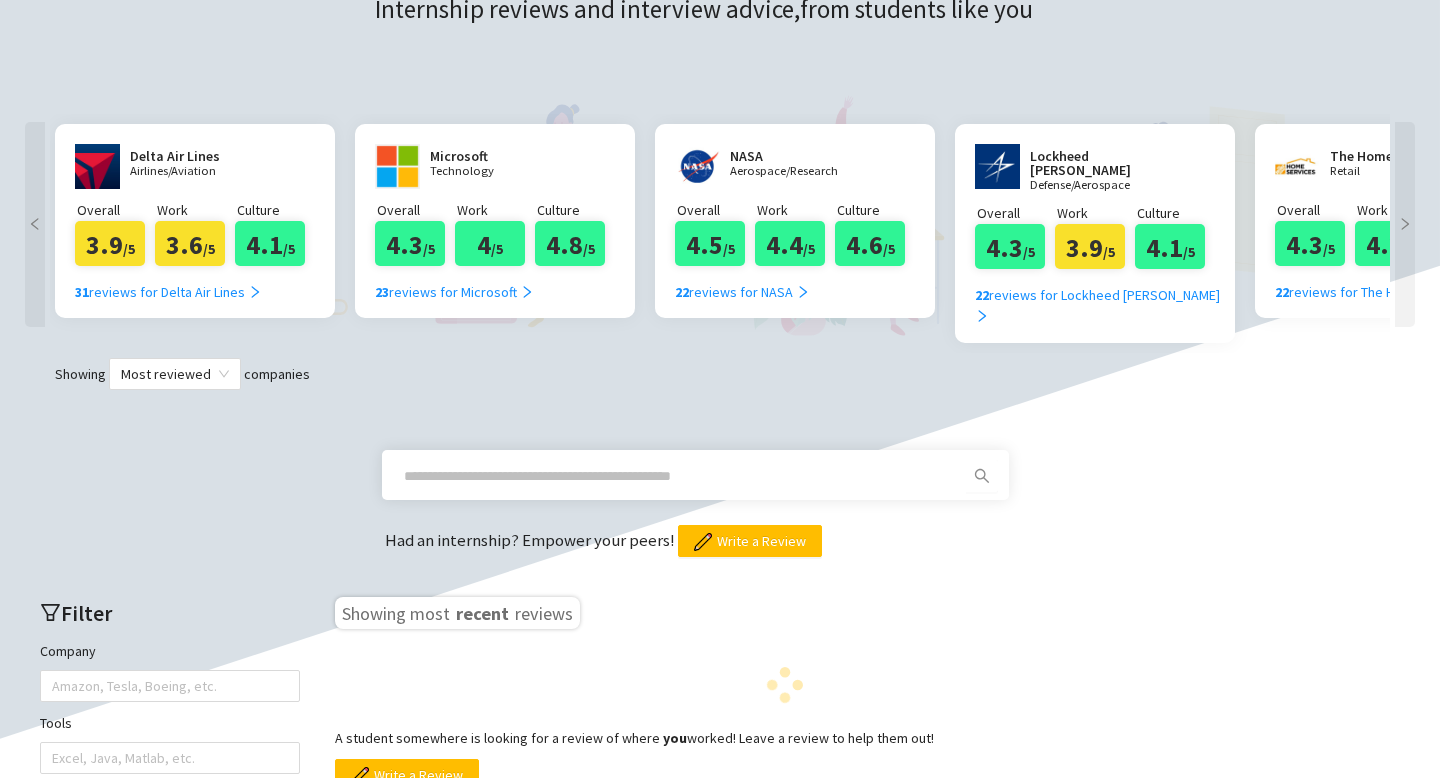 click on "What is it like to intern at my dream company? Internship reviews and interview advice,  from students like you" at bounding box center [720, -64] 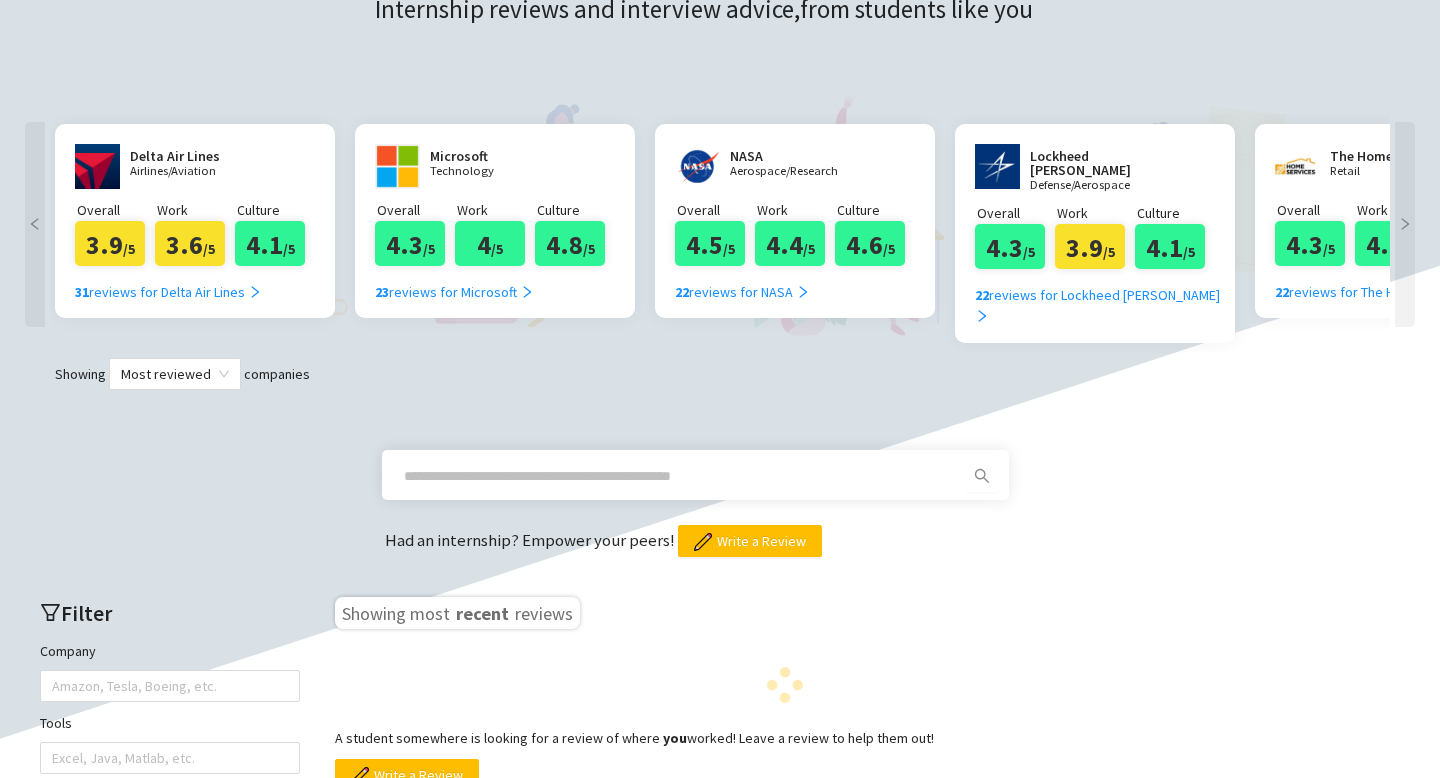 click at bounding box center (97, 166) 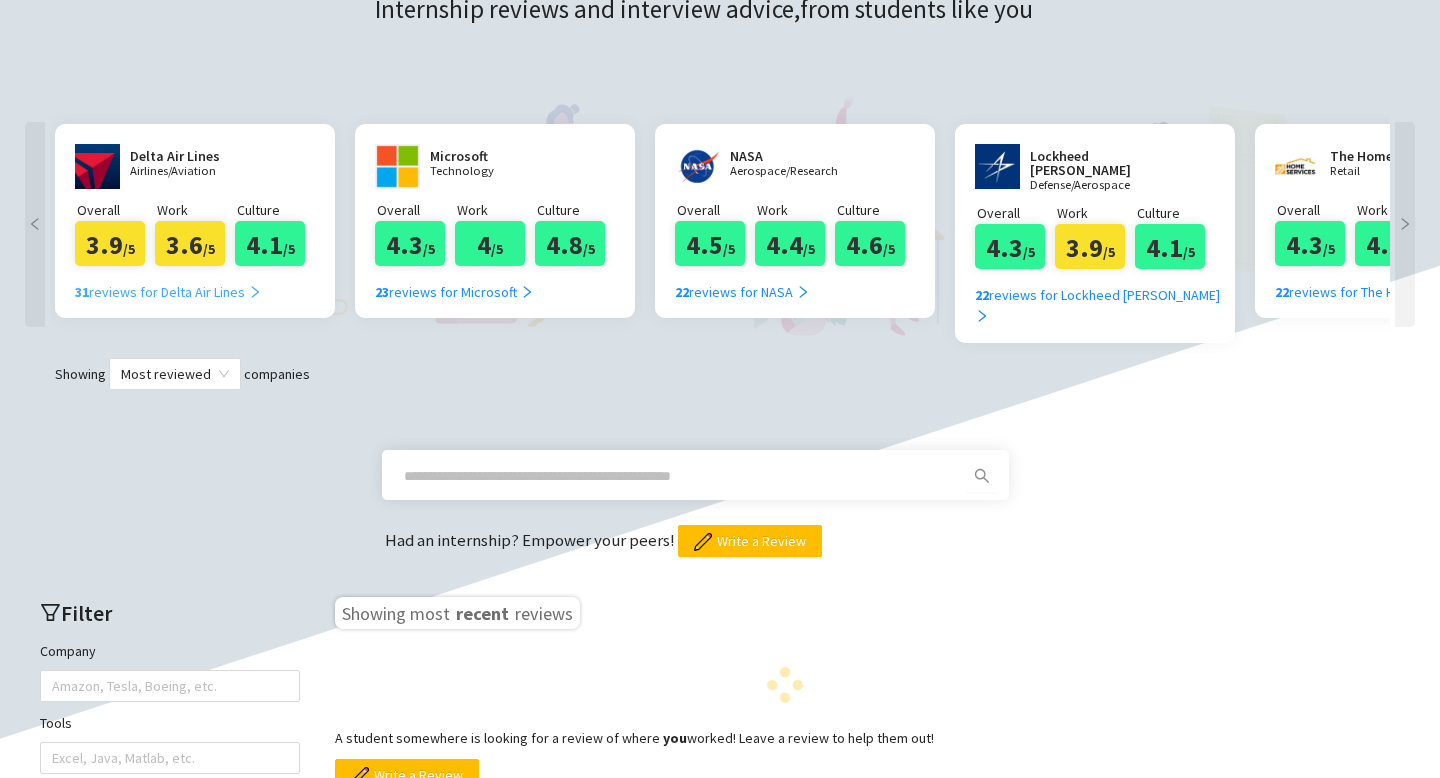 click on "31  reviews for   Delta Air Lines" at bounding box center [168, 292] 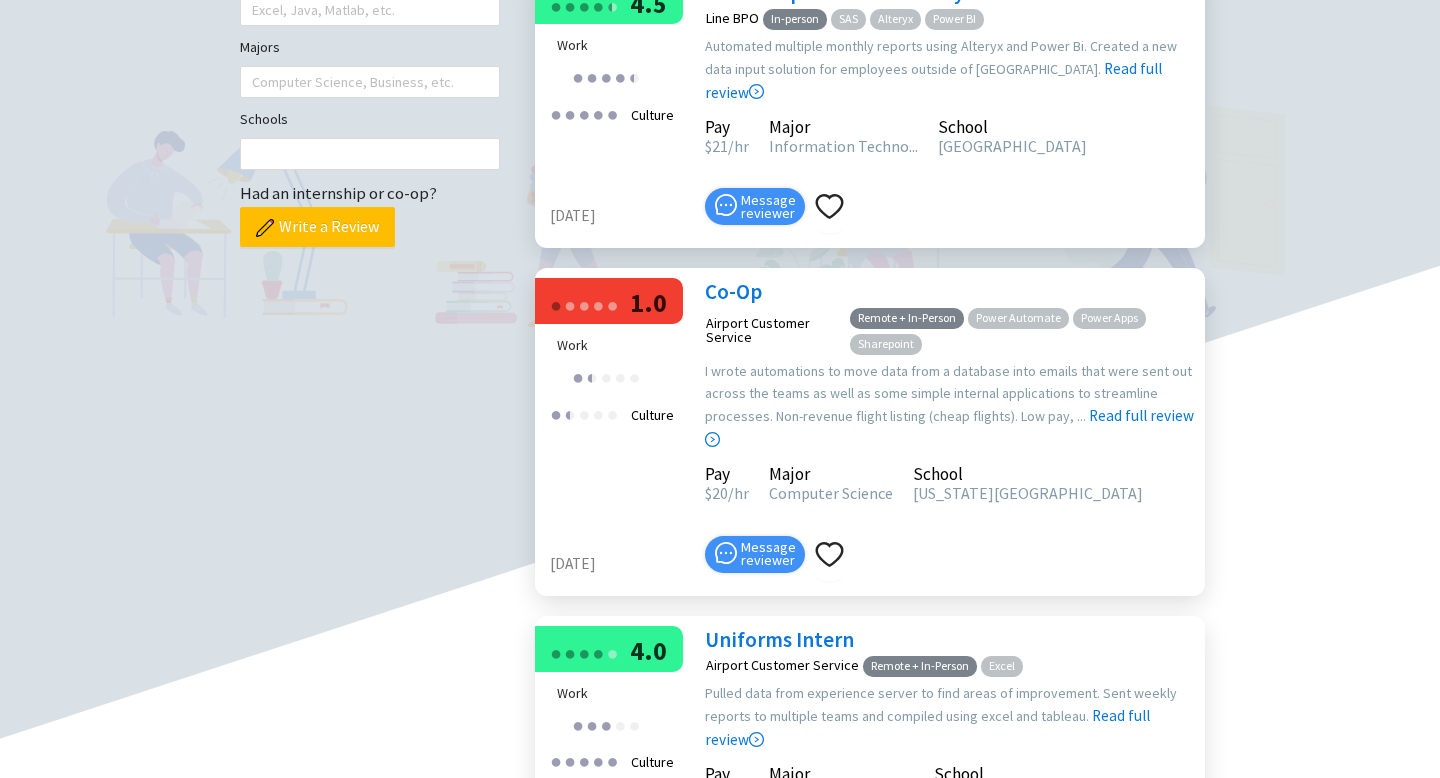 scroll, scrollTop: 695, scrollLeft: 0, axis: vertical 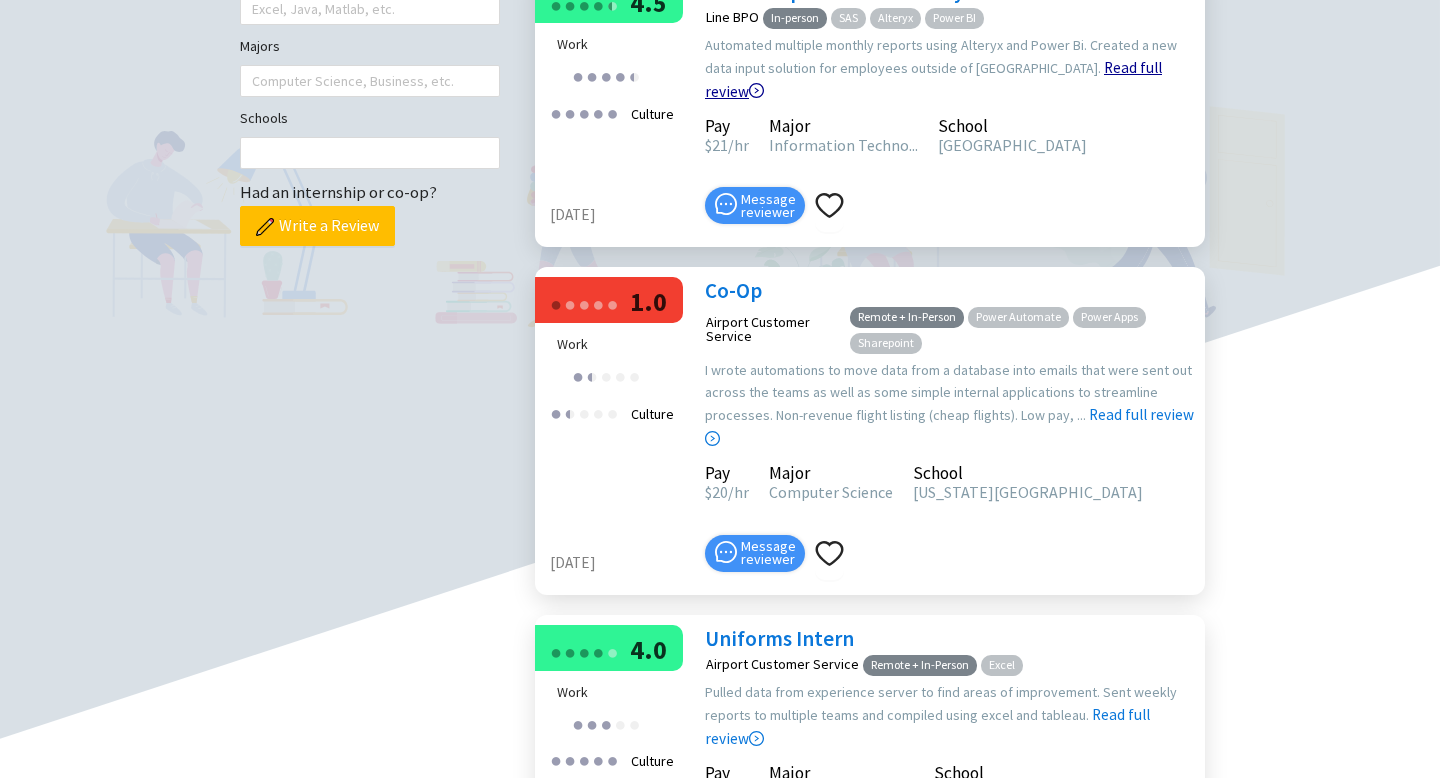 click on "Read full review" at bounding box center (933, 29) 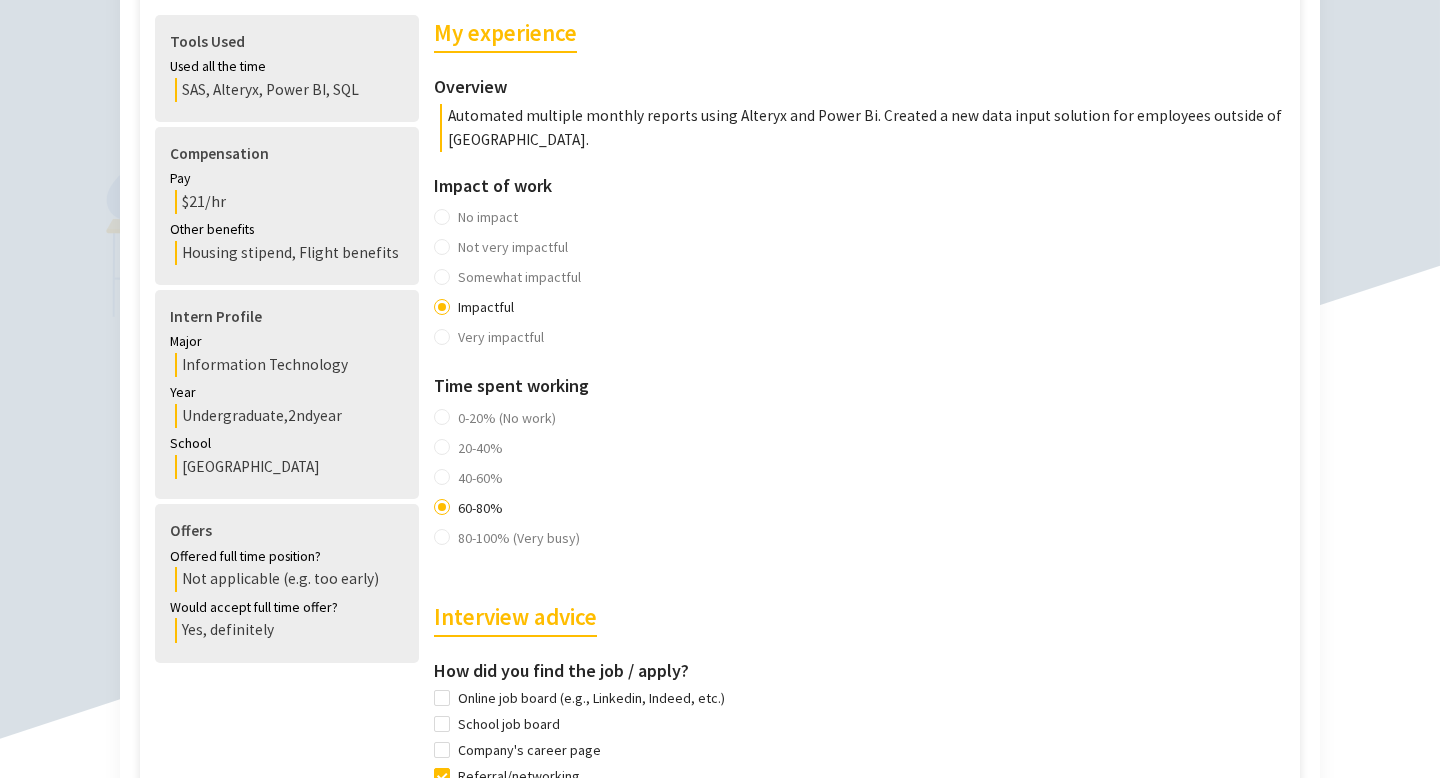 scroll, scrollTop: 540, scrollLeft: 0, axis: vertical 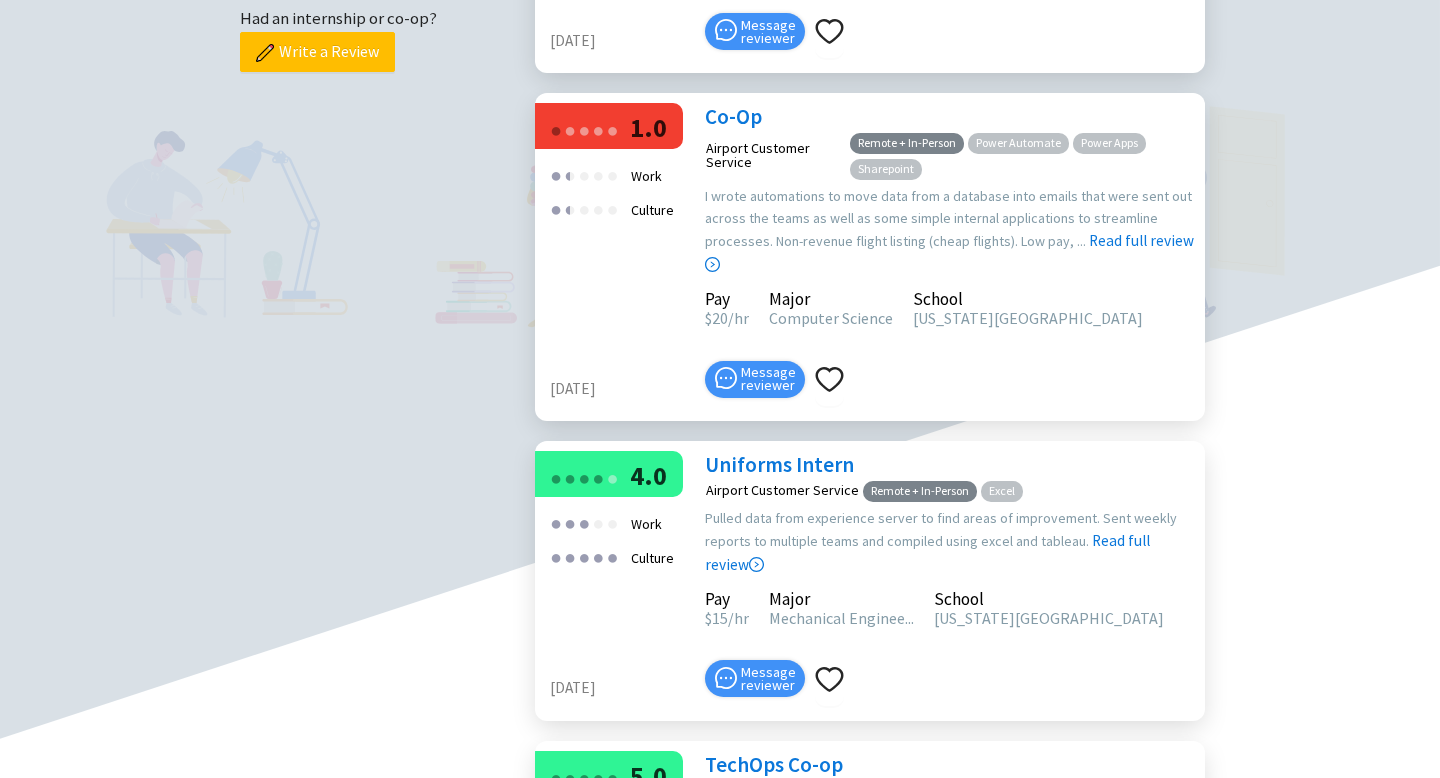 click on "Co-Op" at bounding box center [733, 116] 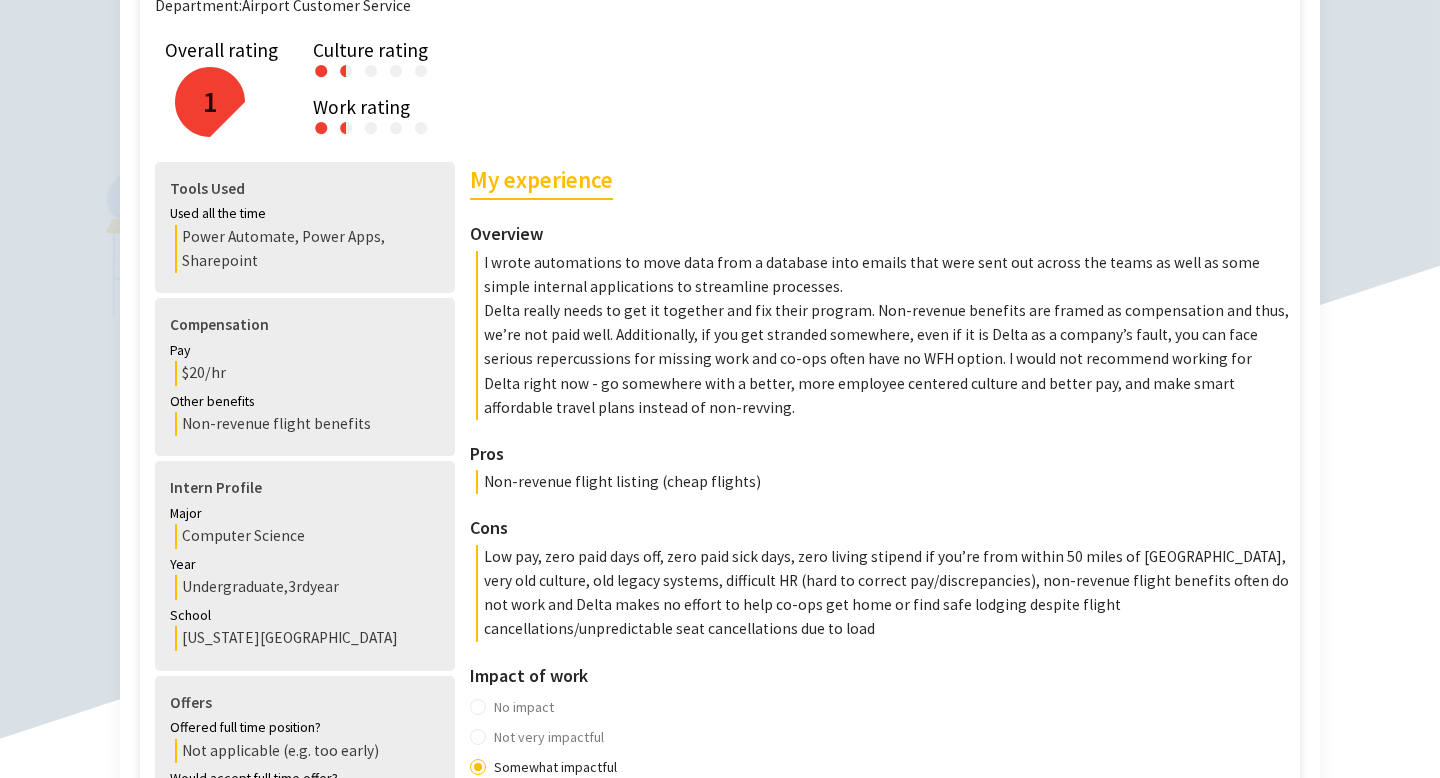 scroll, scrollTop: 388, scrollLeft: 0, axis: vertical 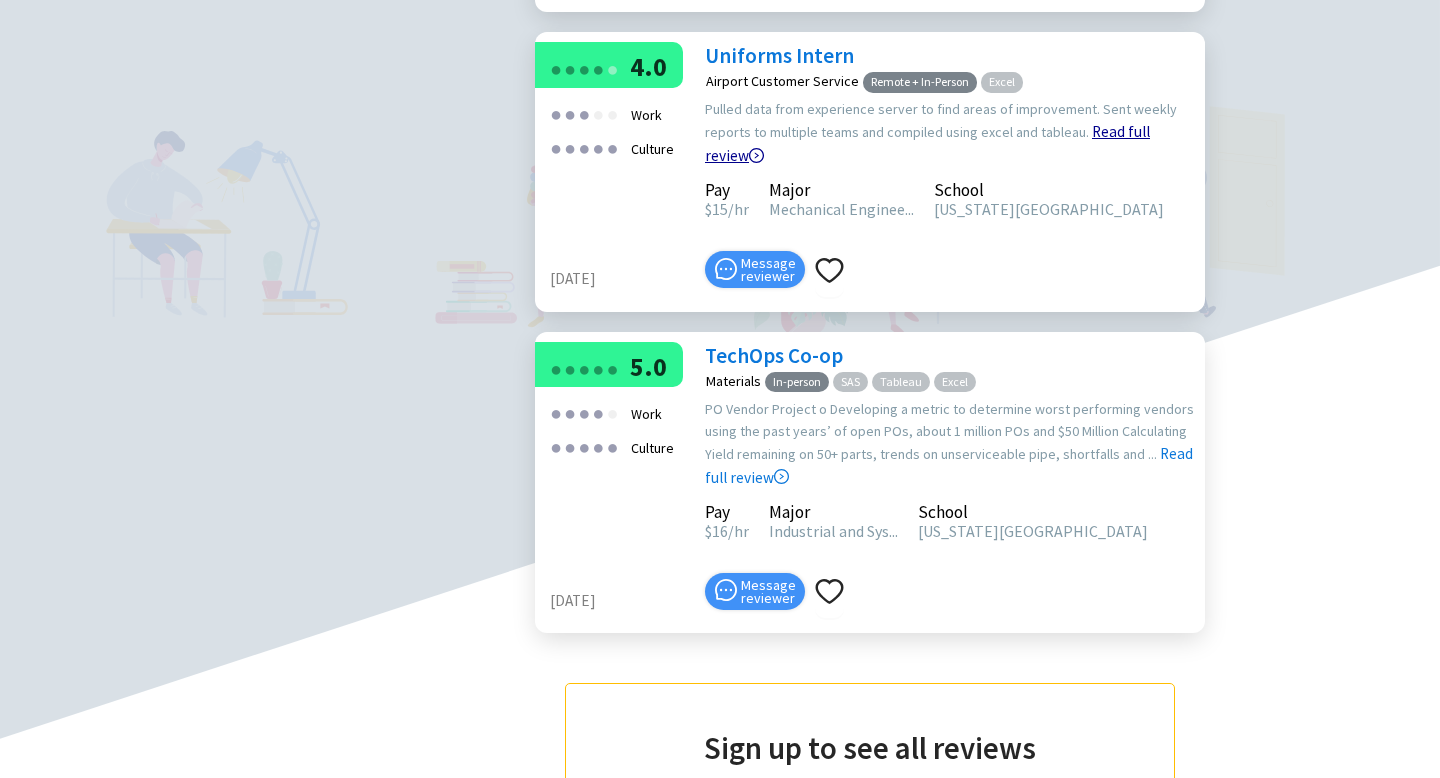 click on "Read full review" at bounding box center [927, 93] 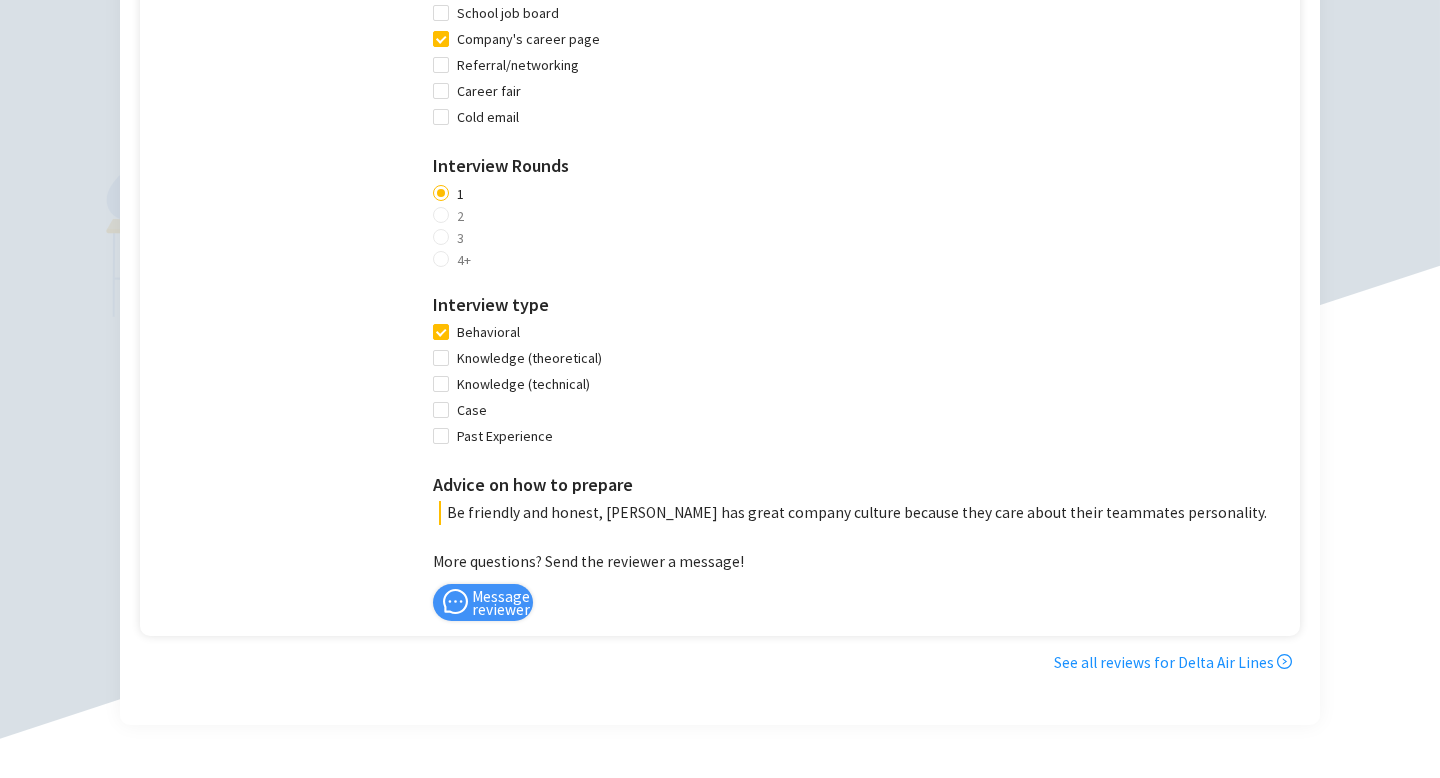 scroll, scrollTop: 1267, scrollLeft: 0, axis: vertical 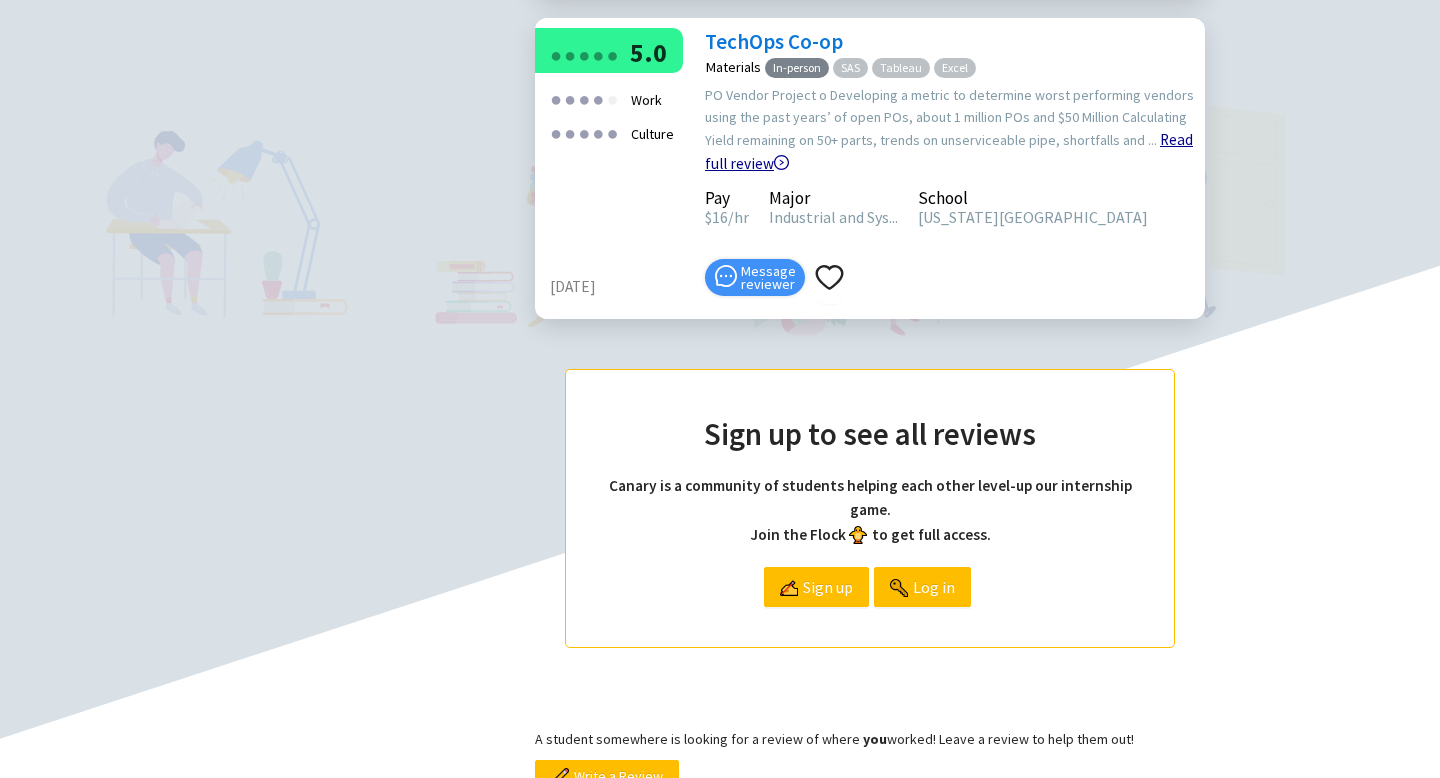 click on "Read full review" at bounding box center (949, 101) 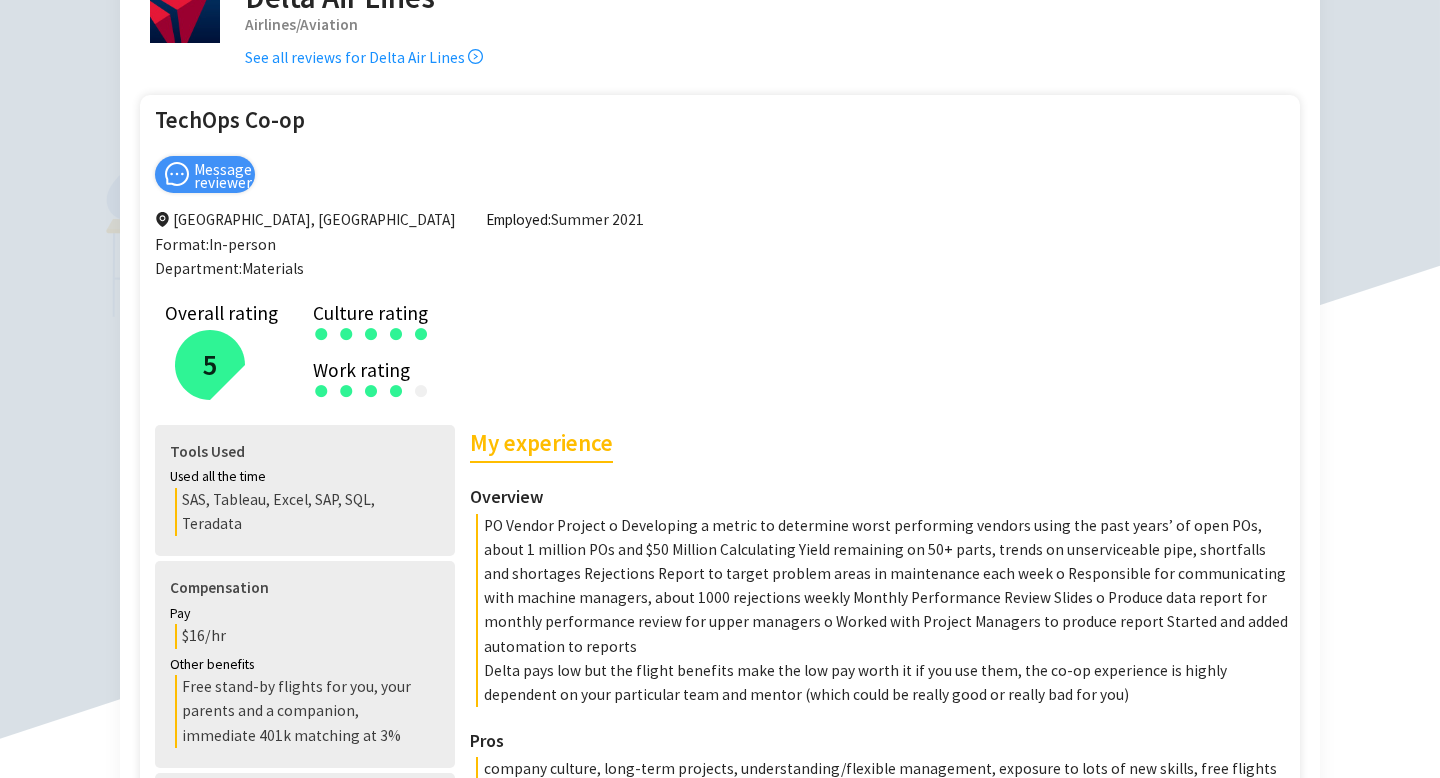 scroll, scrollTop: 139, scrollLeft: 0, axis: vertical 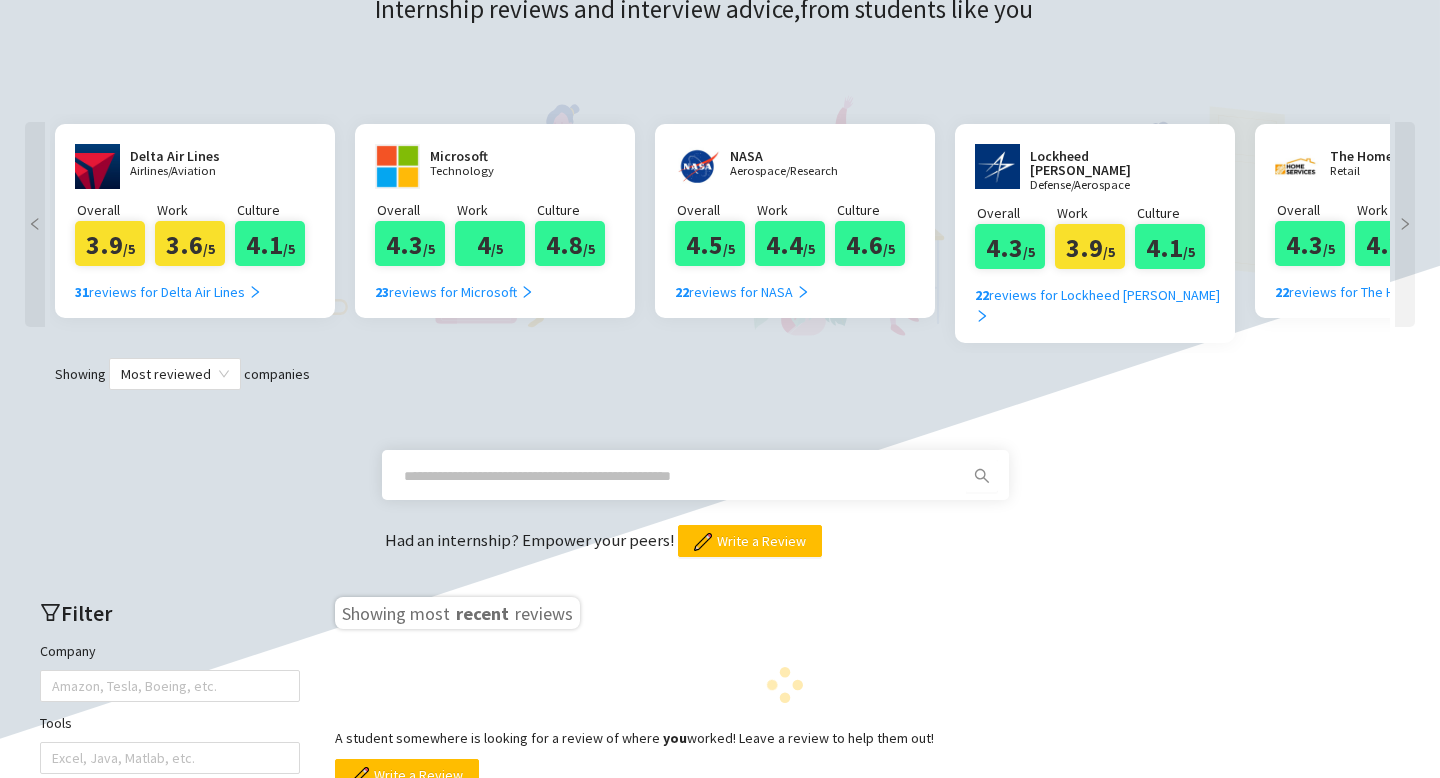 click 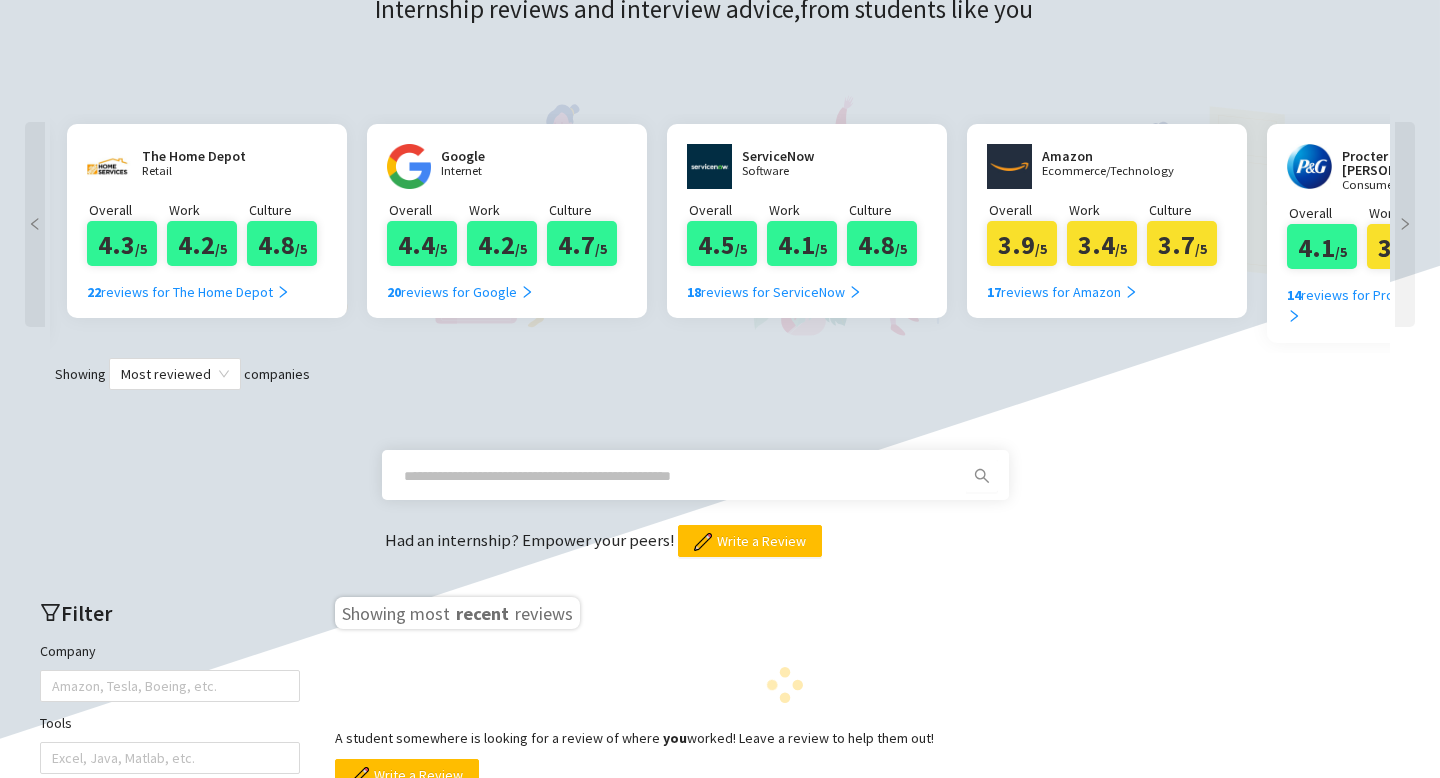 scroll, scrollTop: 0, scrollLeft: 1200, axis: horizontal 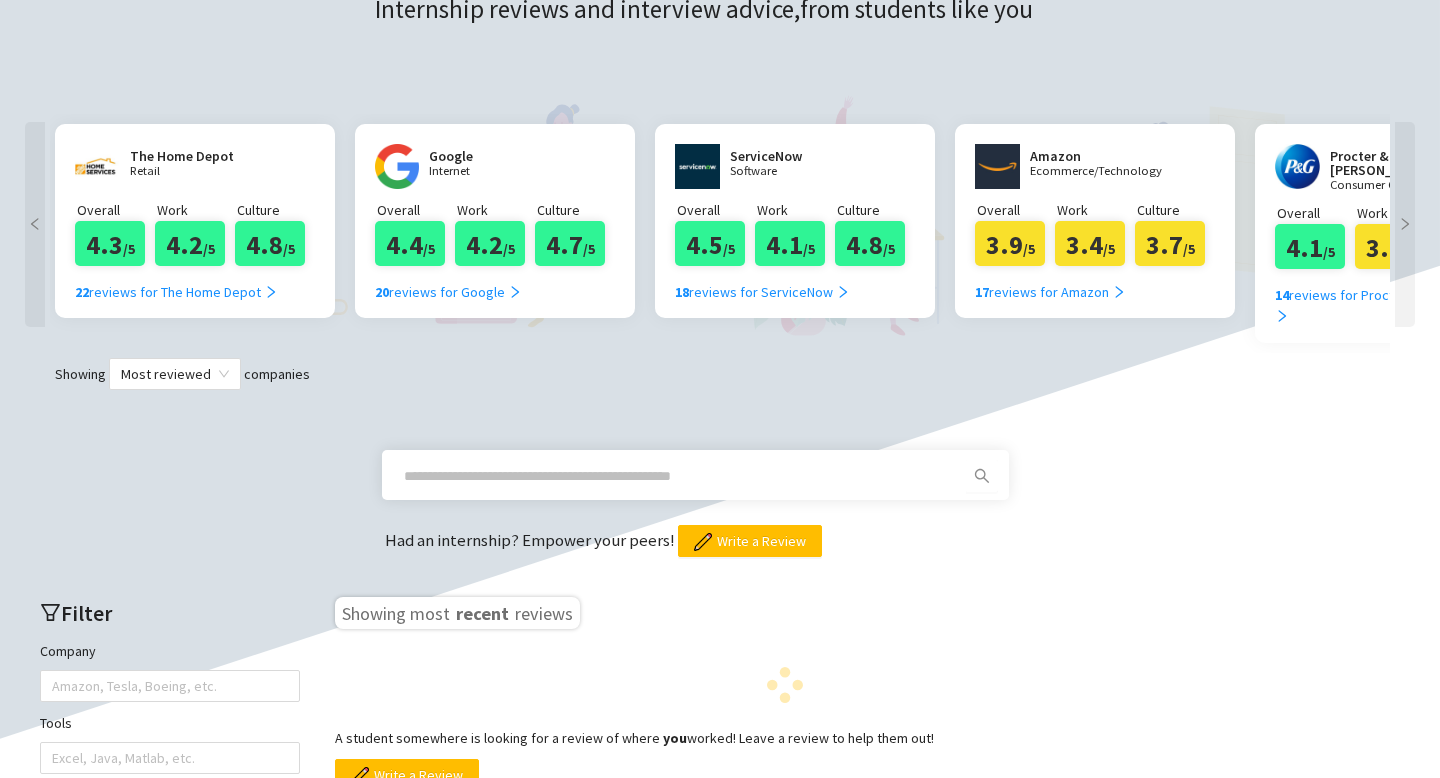 click at bounding box center (1405, 224) 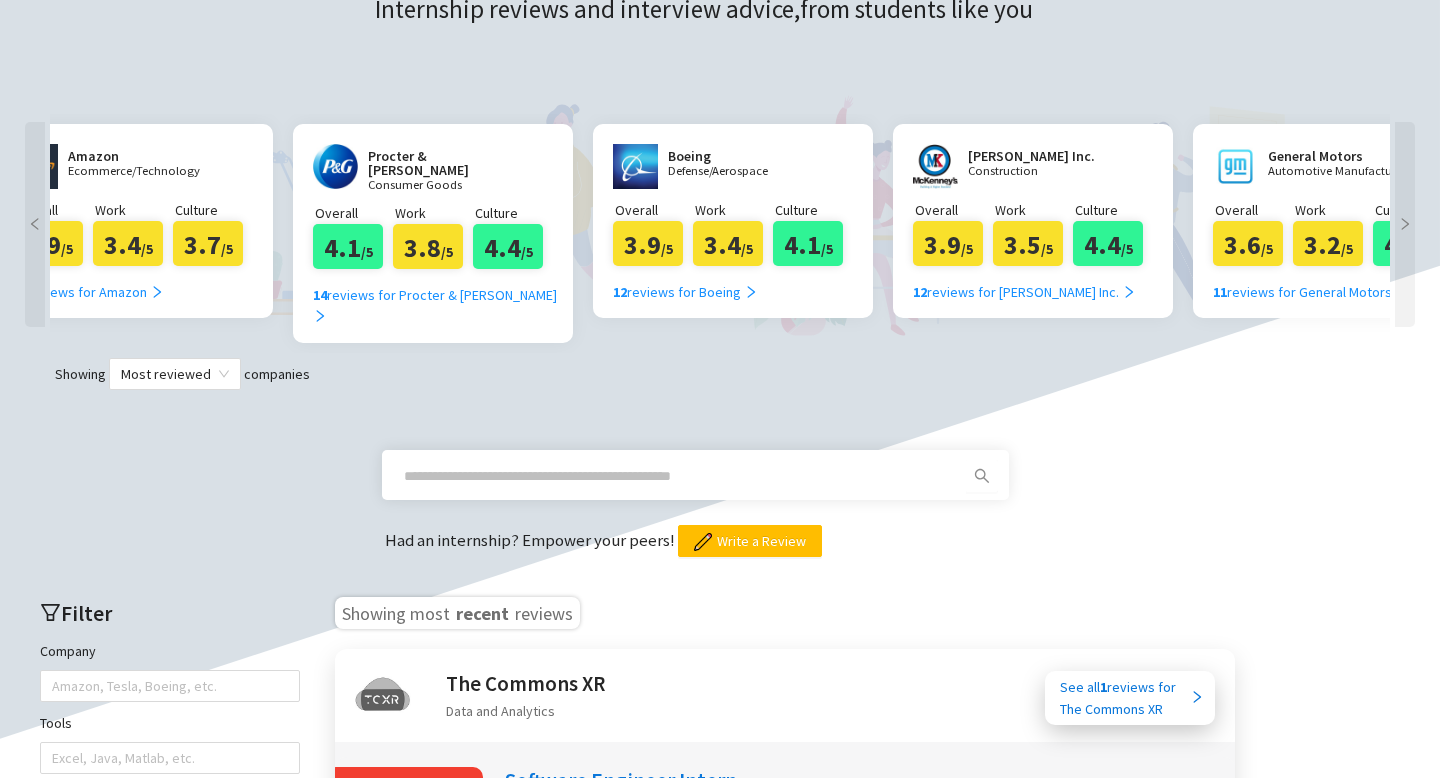 scroll, scrollTop: 0, scrollLeft: 2400, axis: horizontal 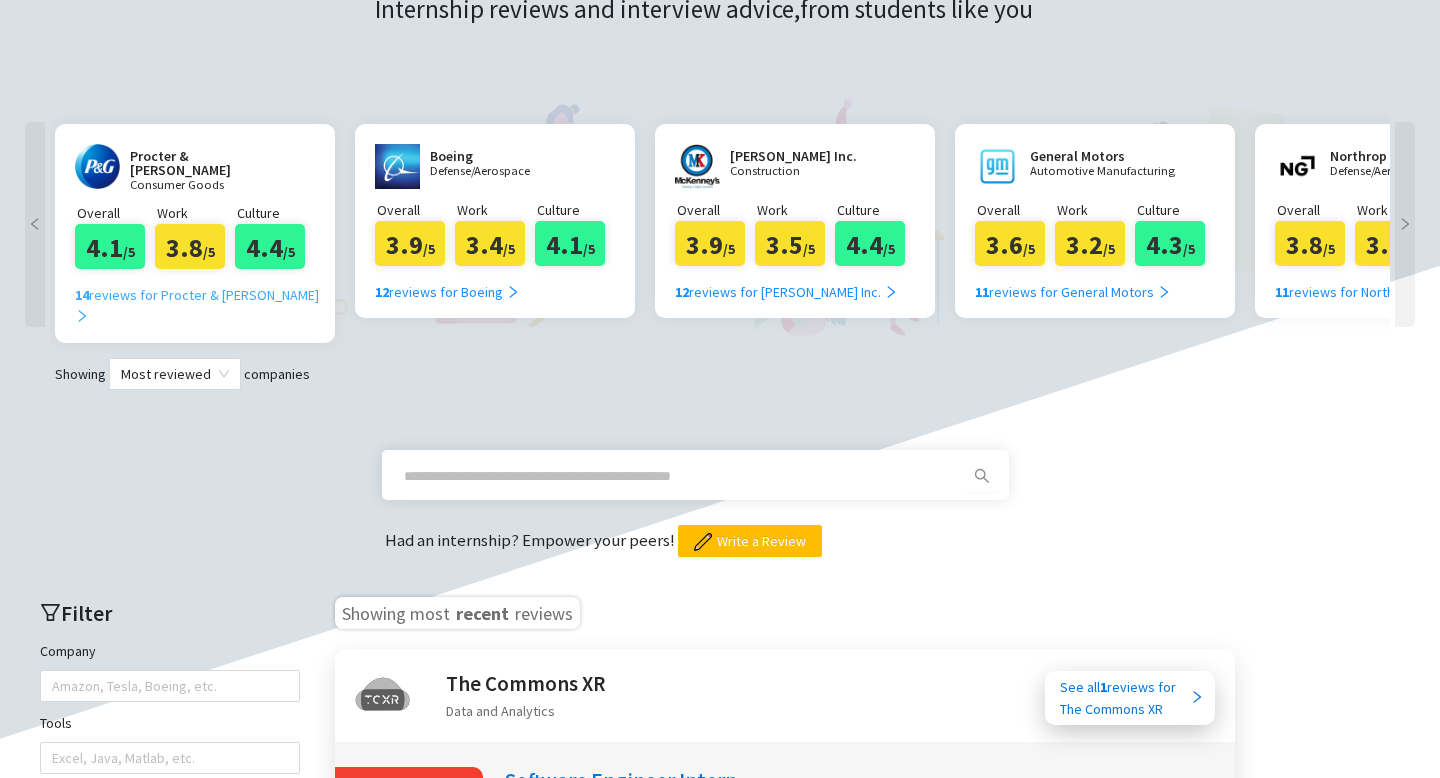 click 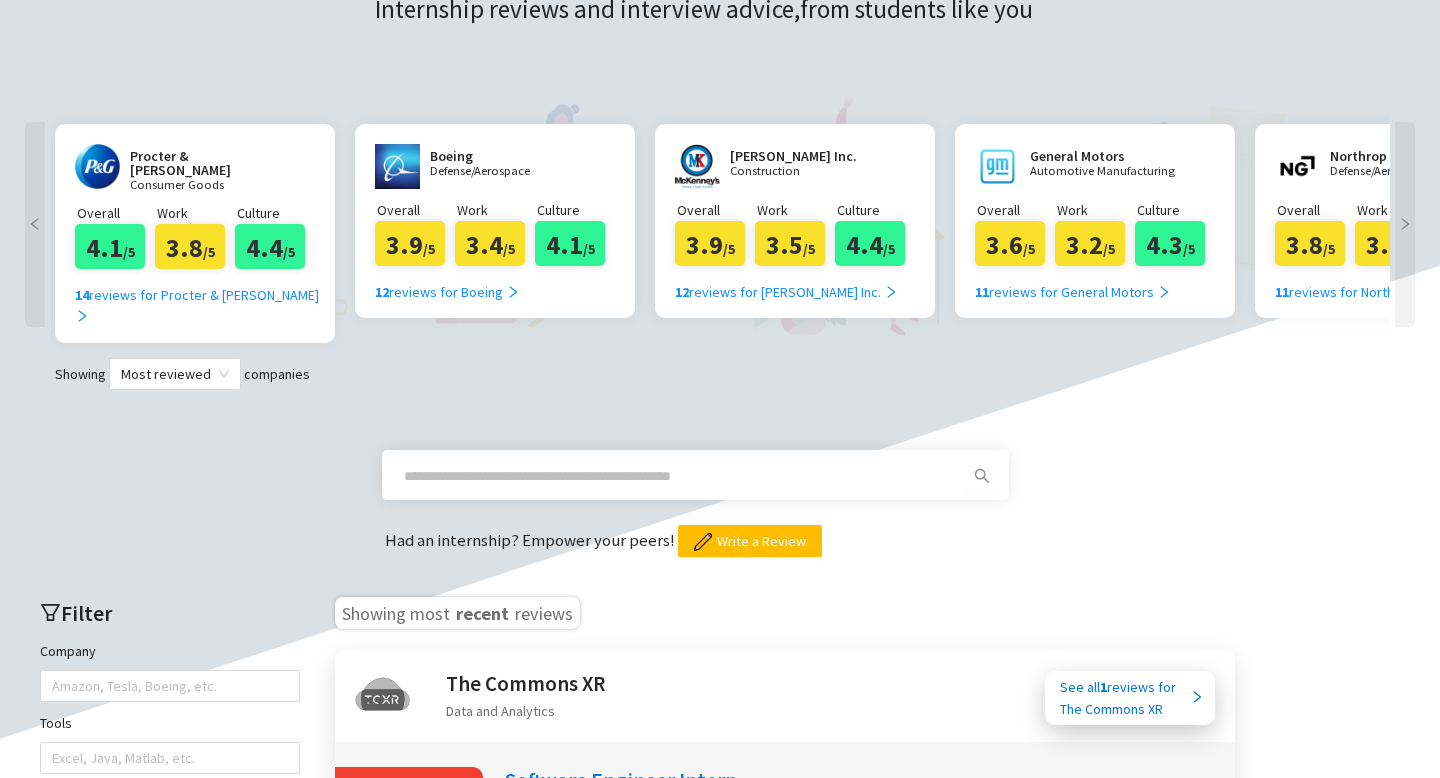 click at bounding box center (1405, 224) 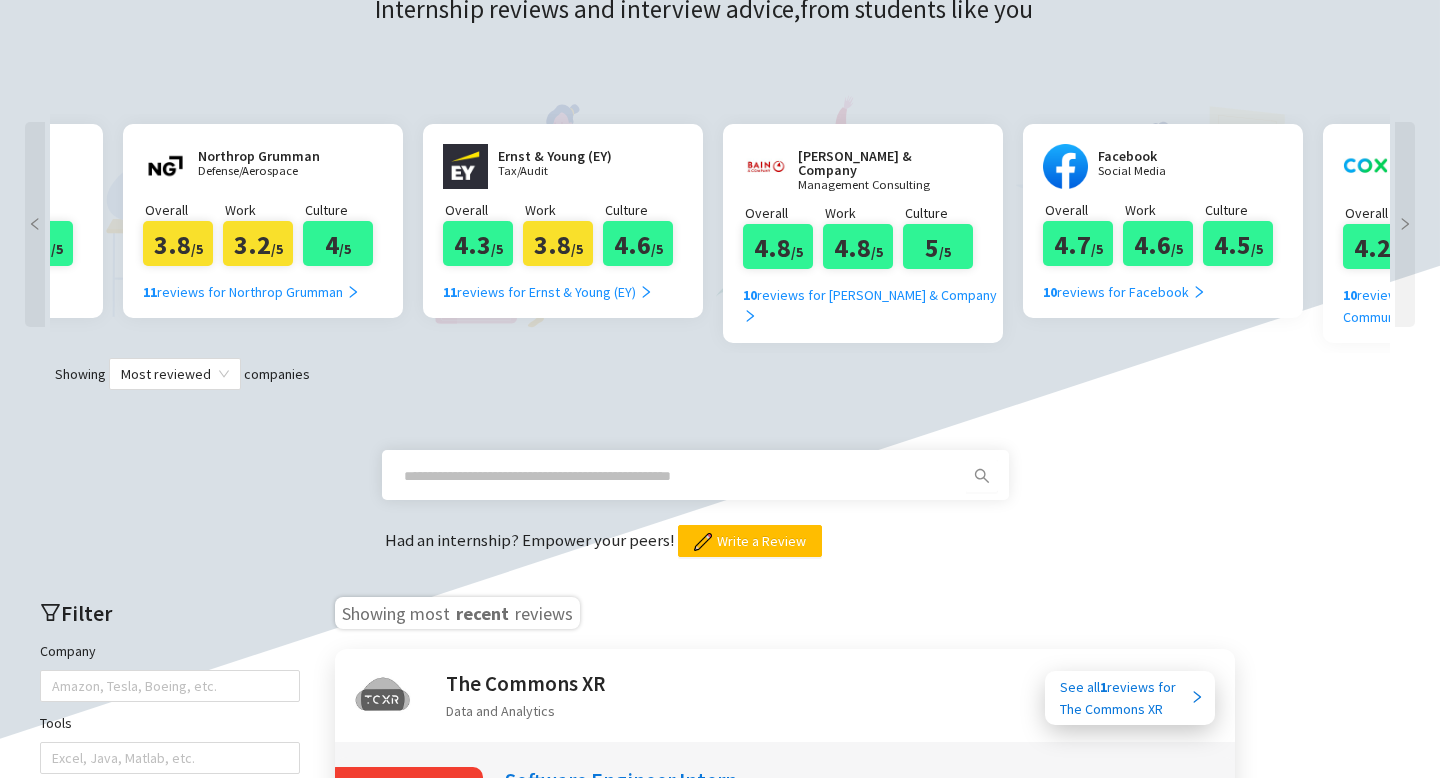 scroll, scrollTop: 0, scrollLeft: 3600, axis: horizontal 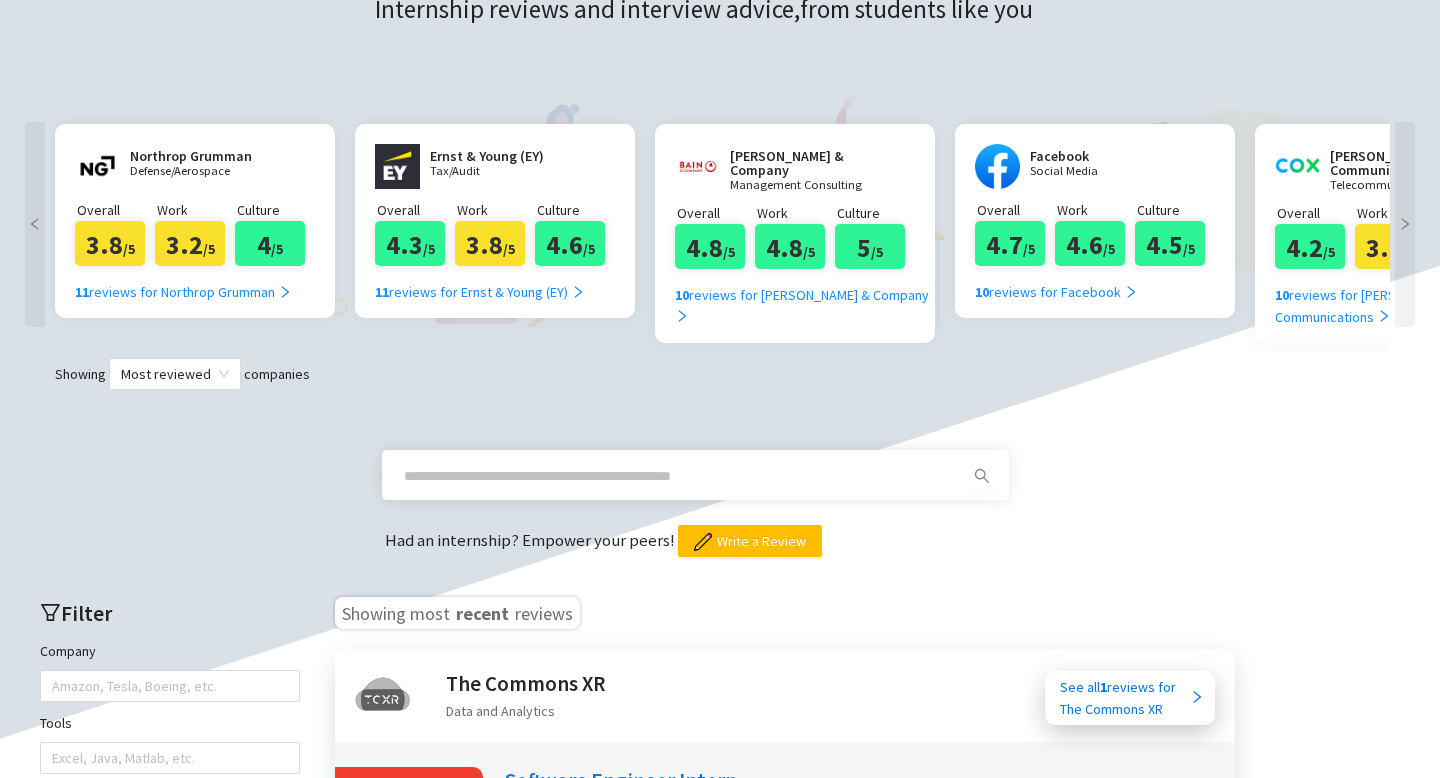 click at bounding box center (1405, 224) 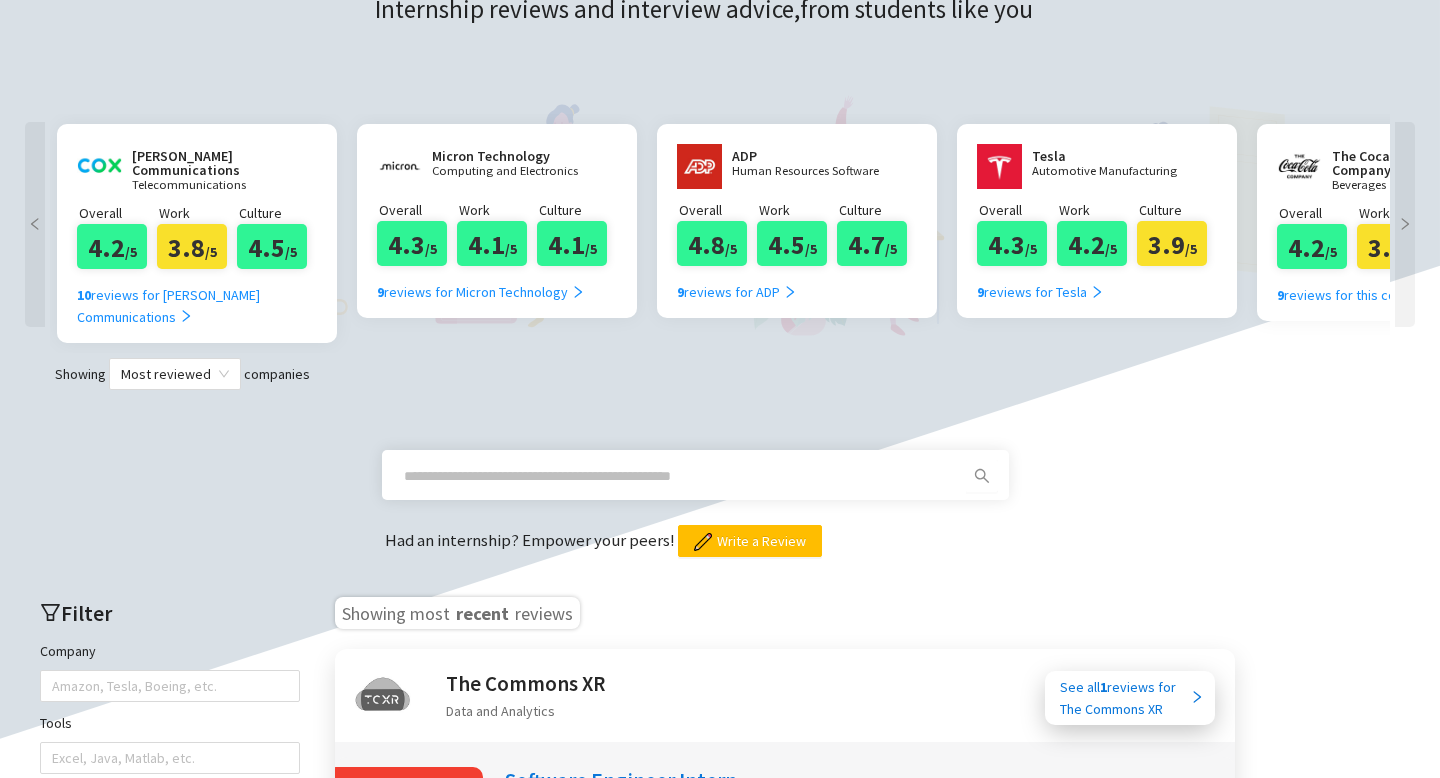scroll, scrollTop: 0, scrollLeft: 4800, axis: horizontal 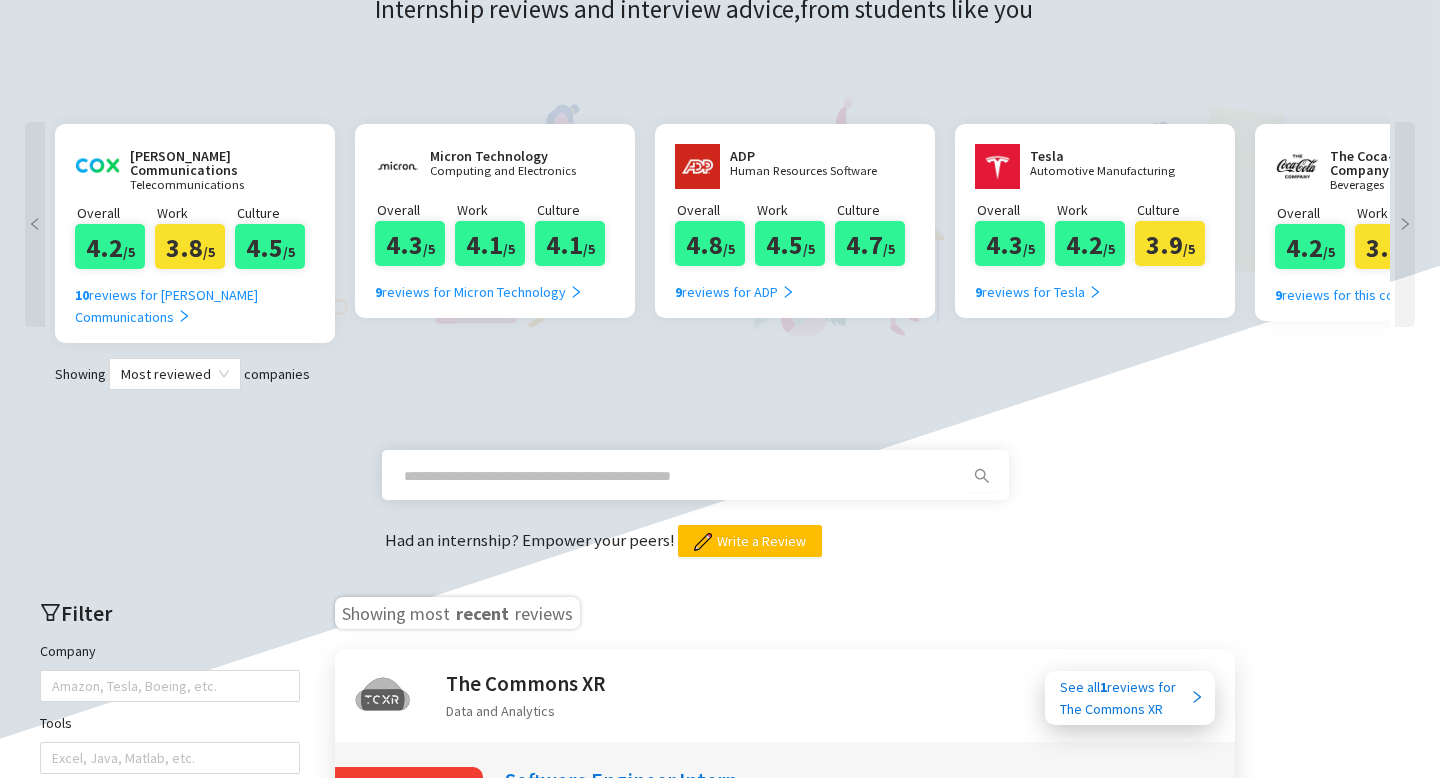 click at bounding box center [1405, 224] 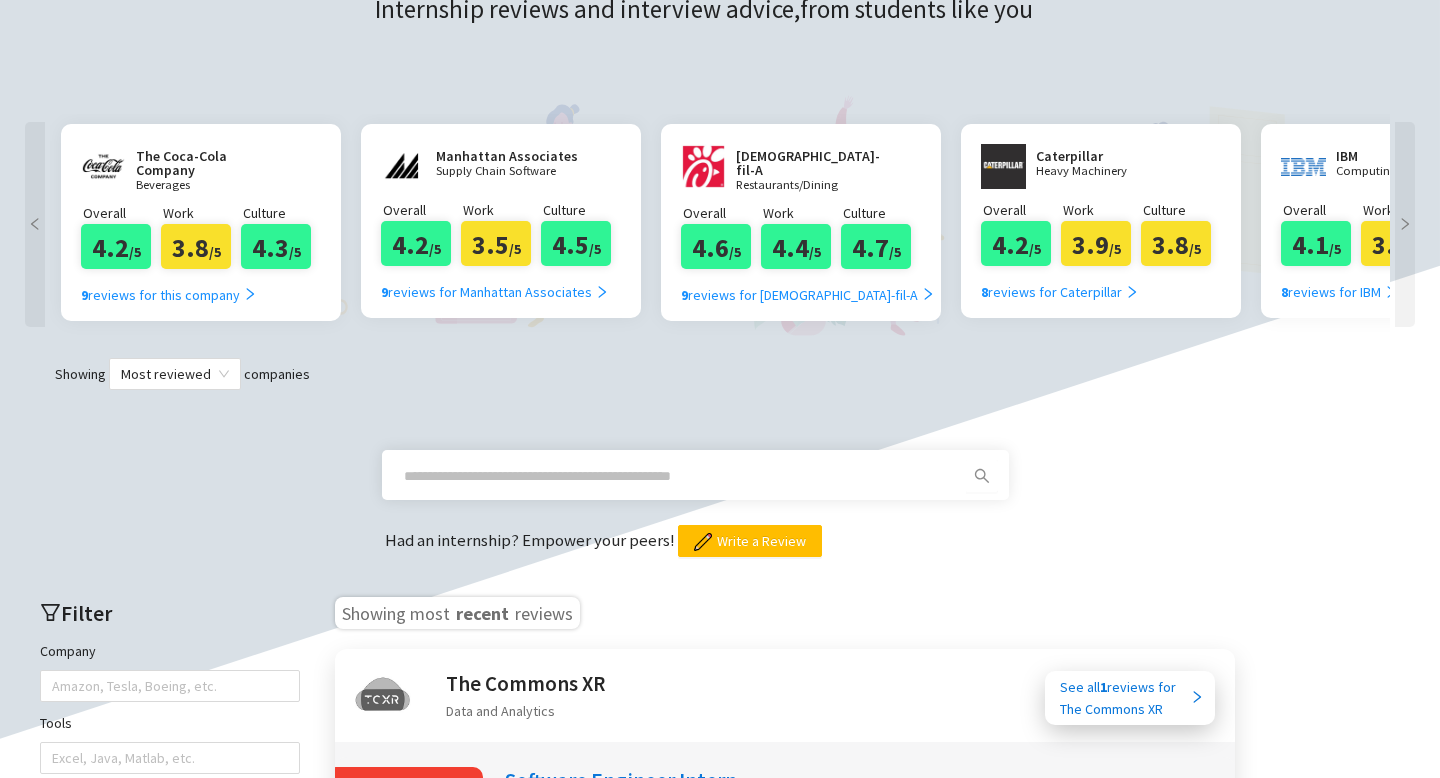 scroll, scrollTop: 0, scrollLeft: 6000, axis: horizontal 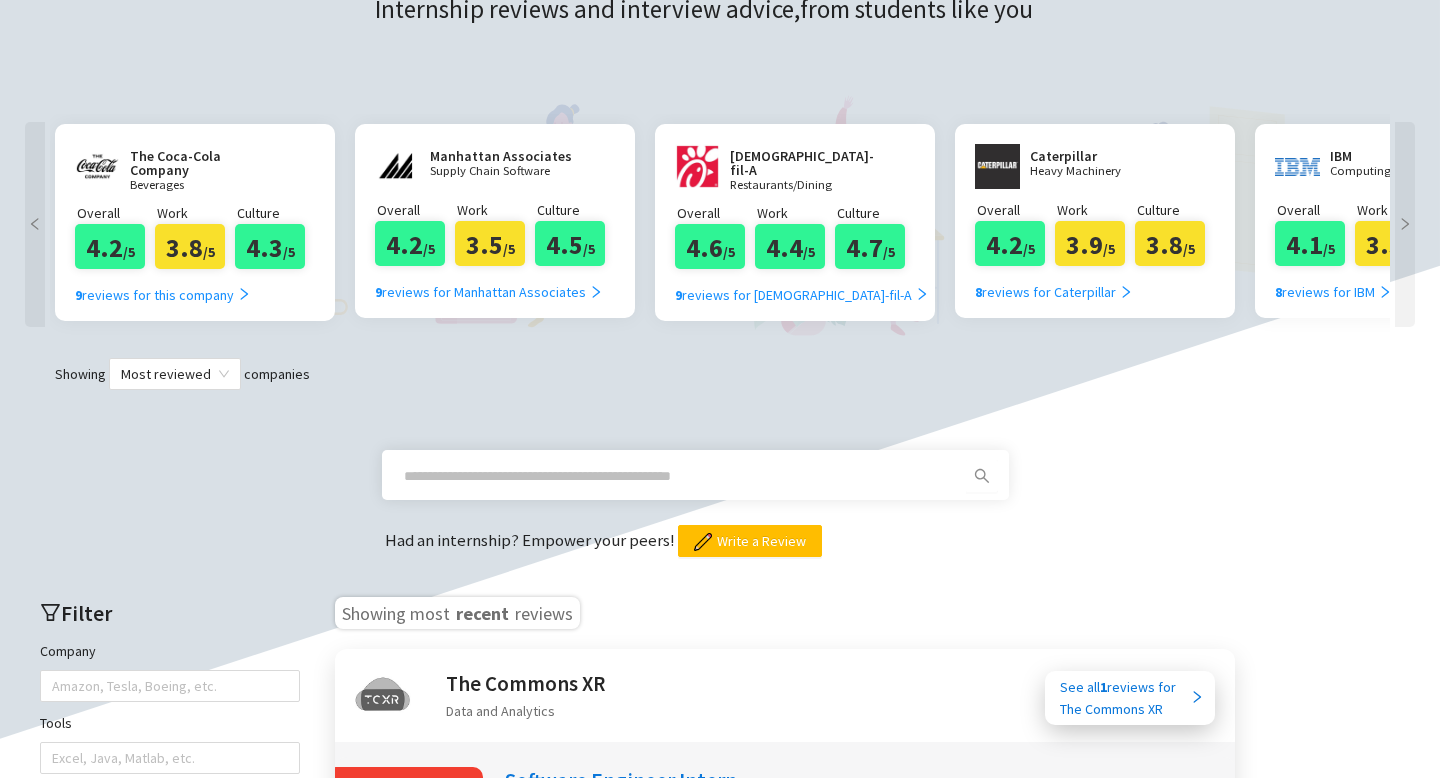 click on "The Coca-Cola Company" at bounding box center (205, 163) 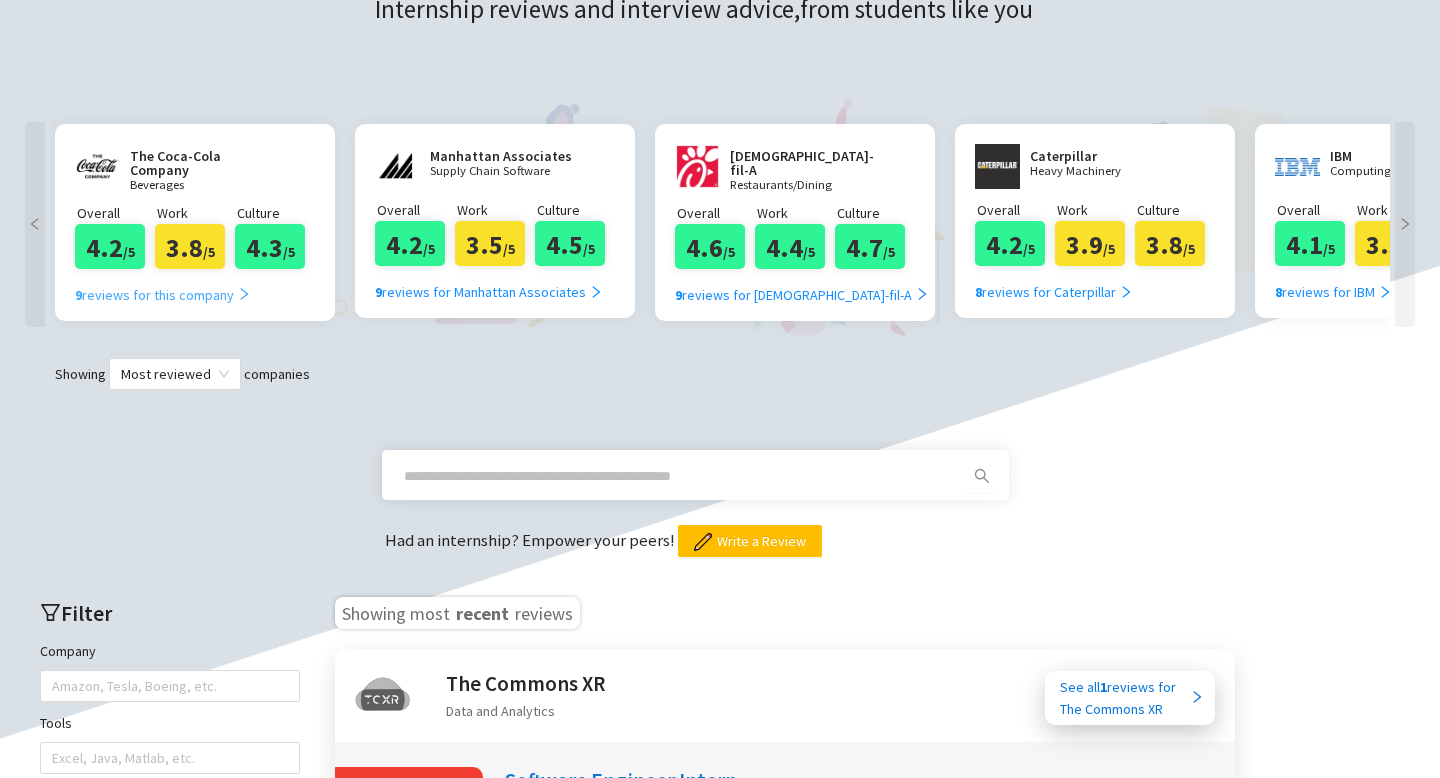 click on "9  reviews for   this company" at bounding box center [163, 295] 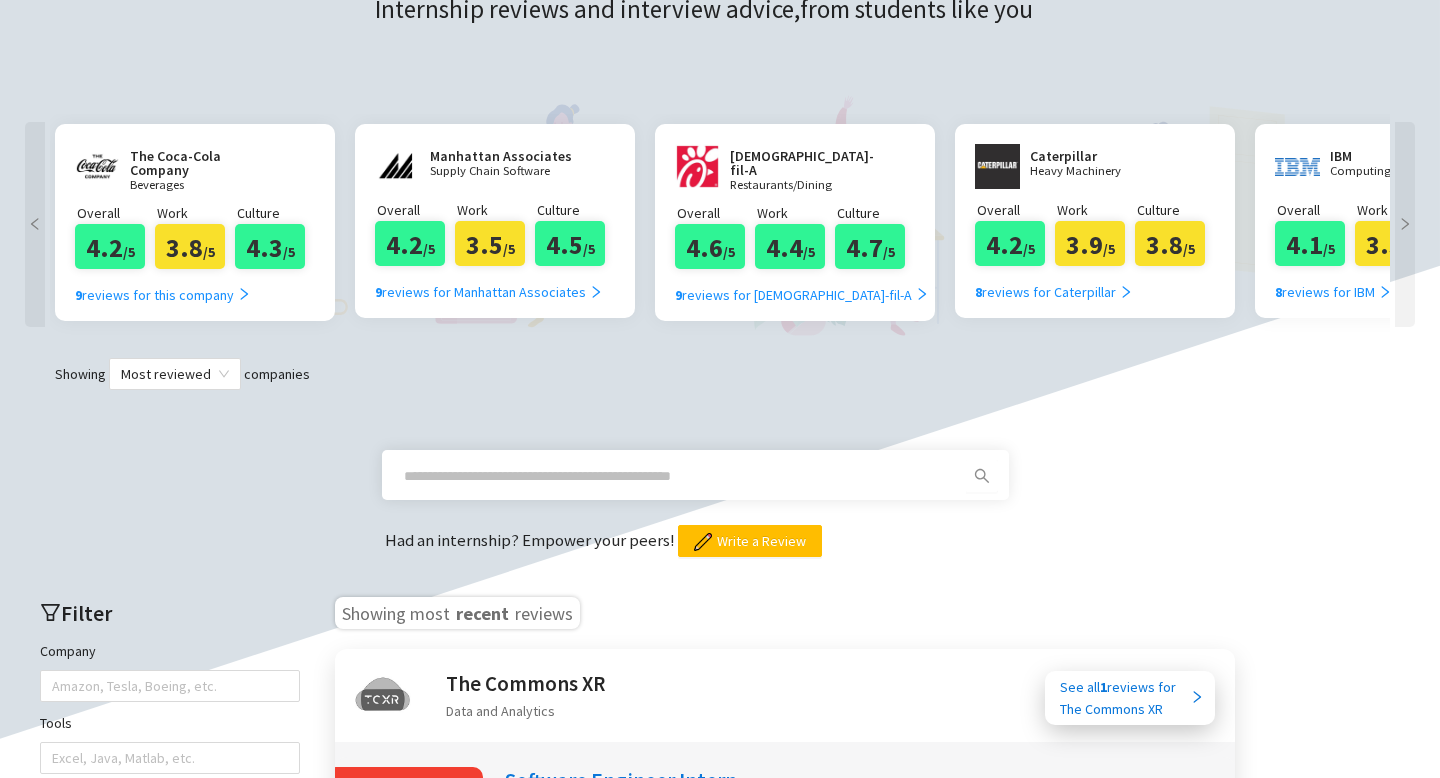click at bounding box center [1405, 224] 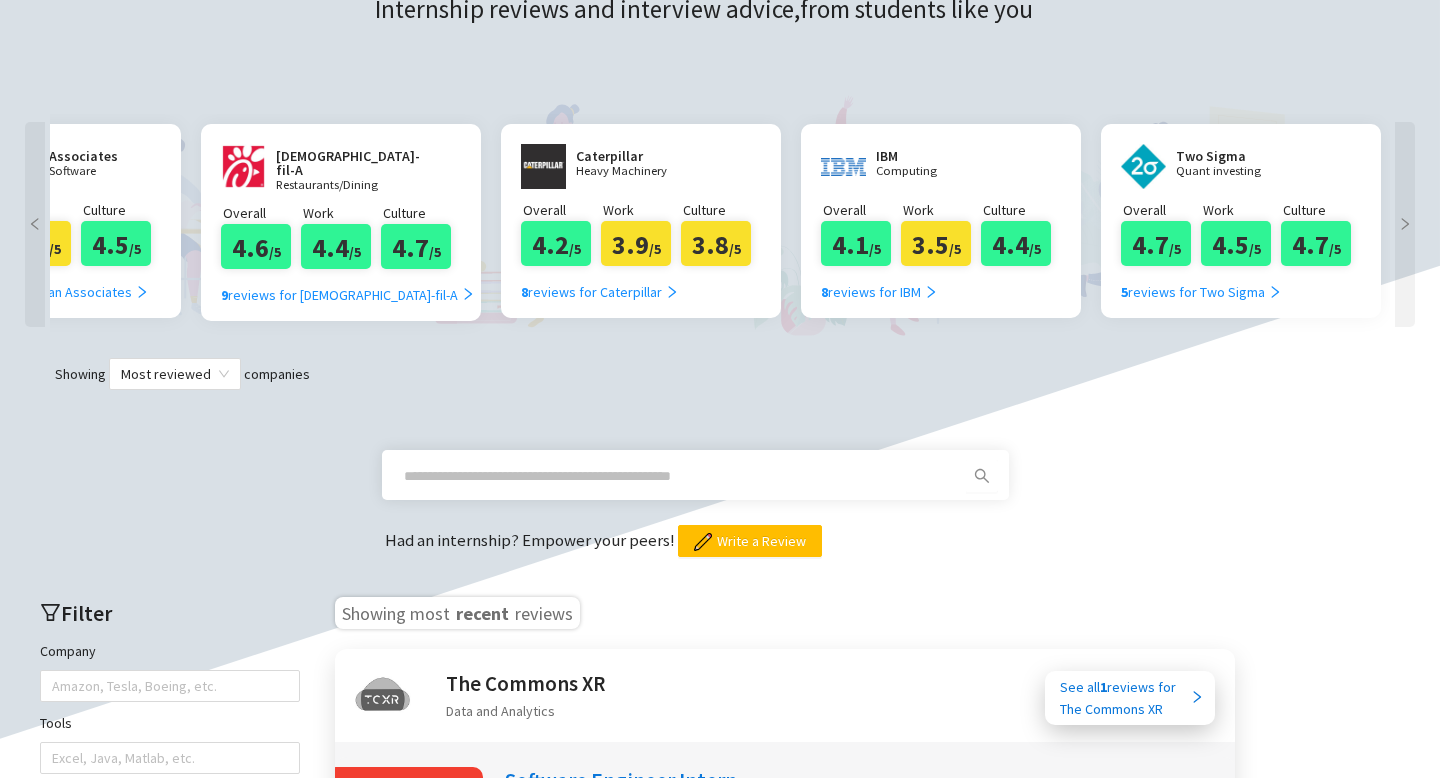 scroll, scrollTop: 0, scrollLeft: 6460, axis: horizontal 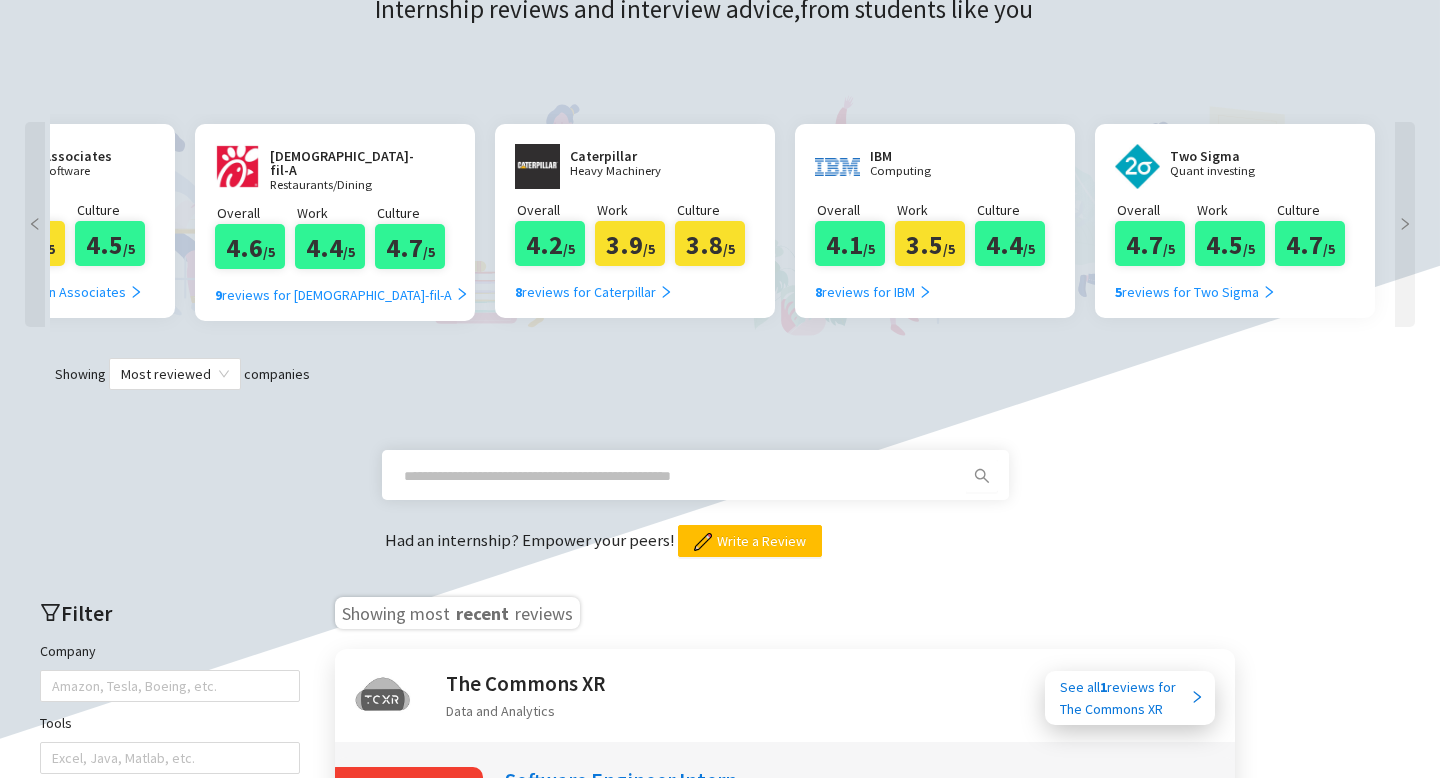 click at bounding box center (1405, 224) 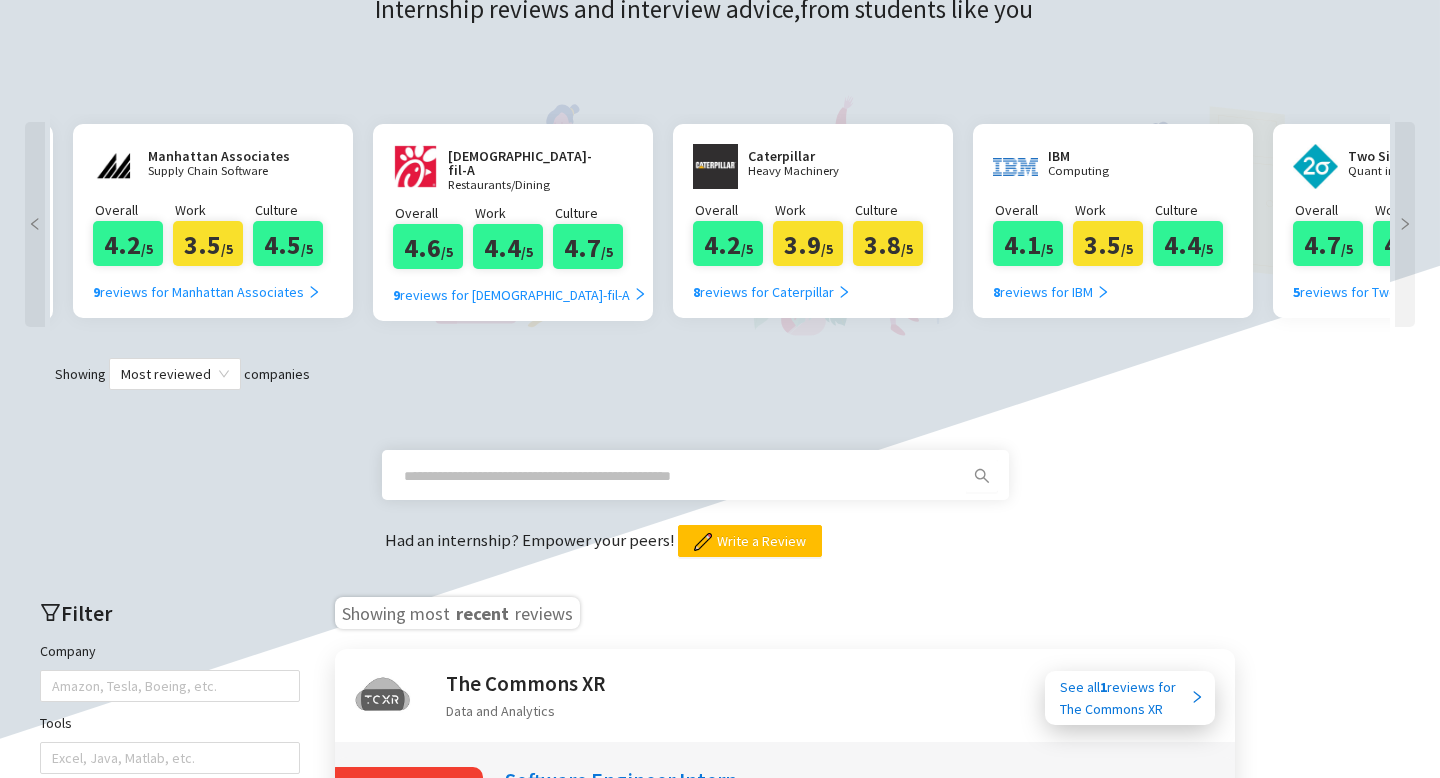 click at bounding box center [35, 224] 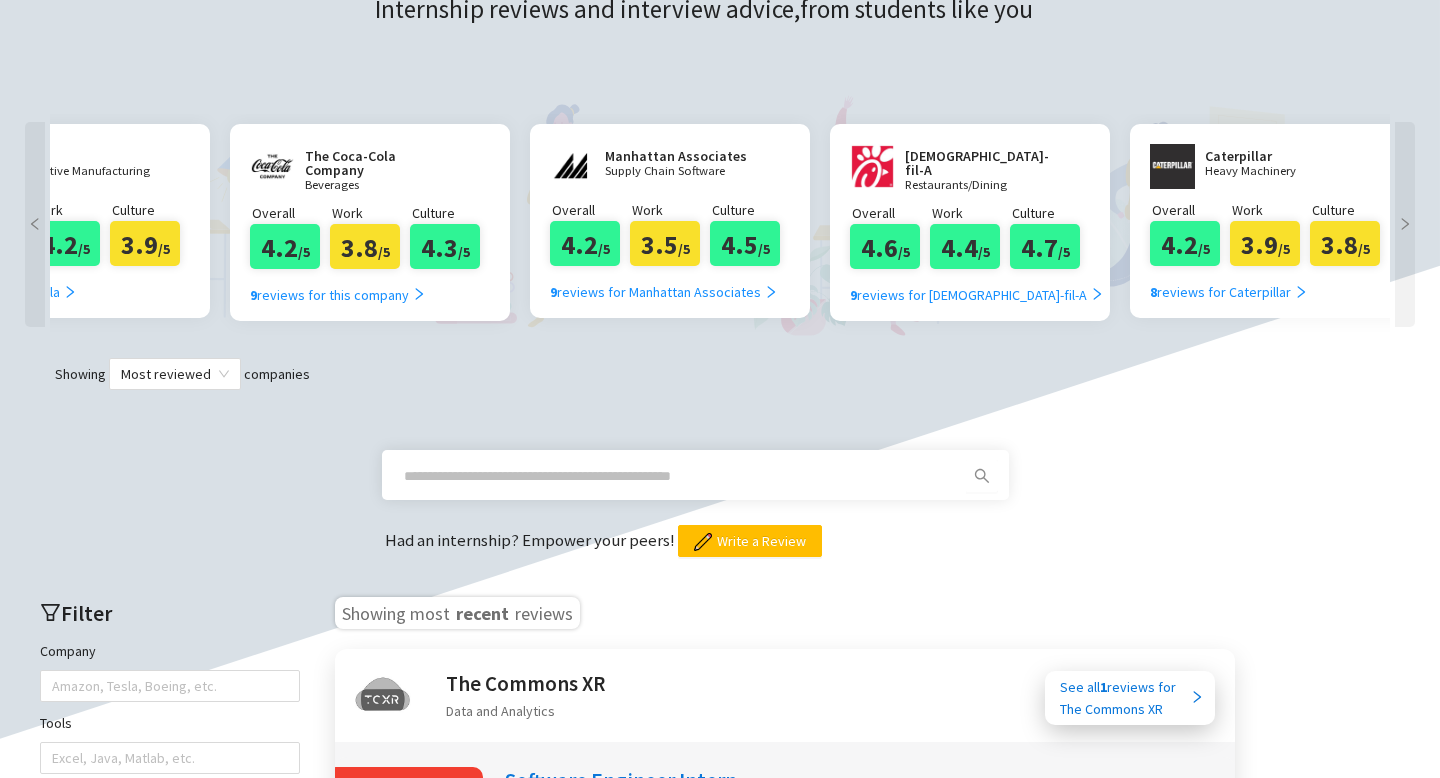 click at bounding box center (35, 224) 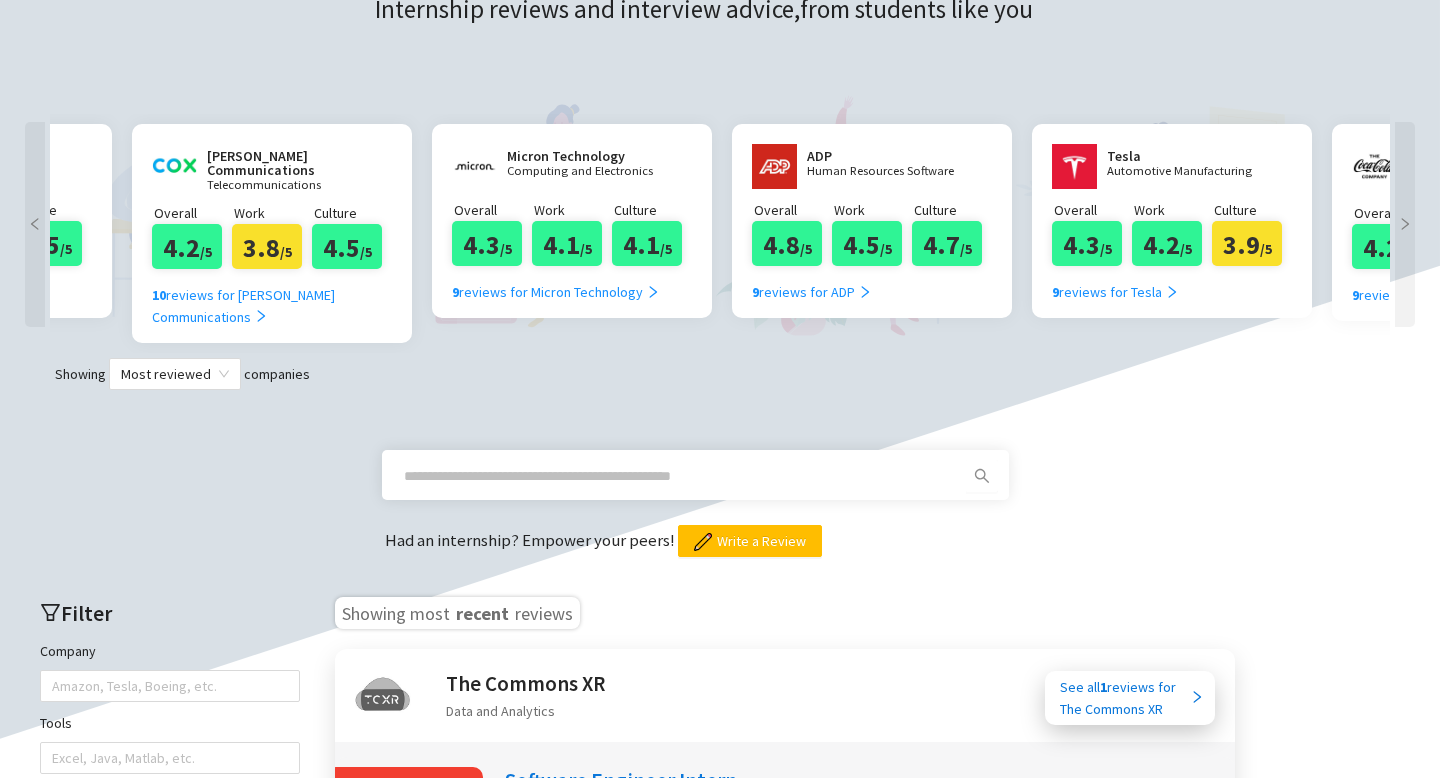 scroll, scrollTop: 0, scrollLeft: 4660, axis: horizontal 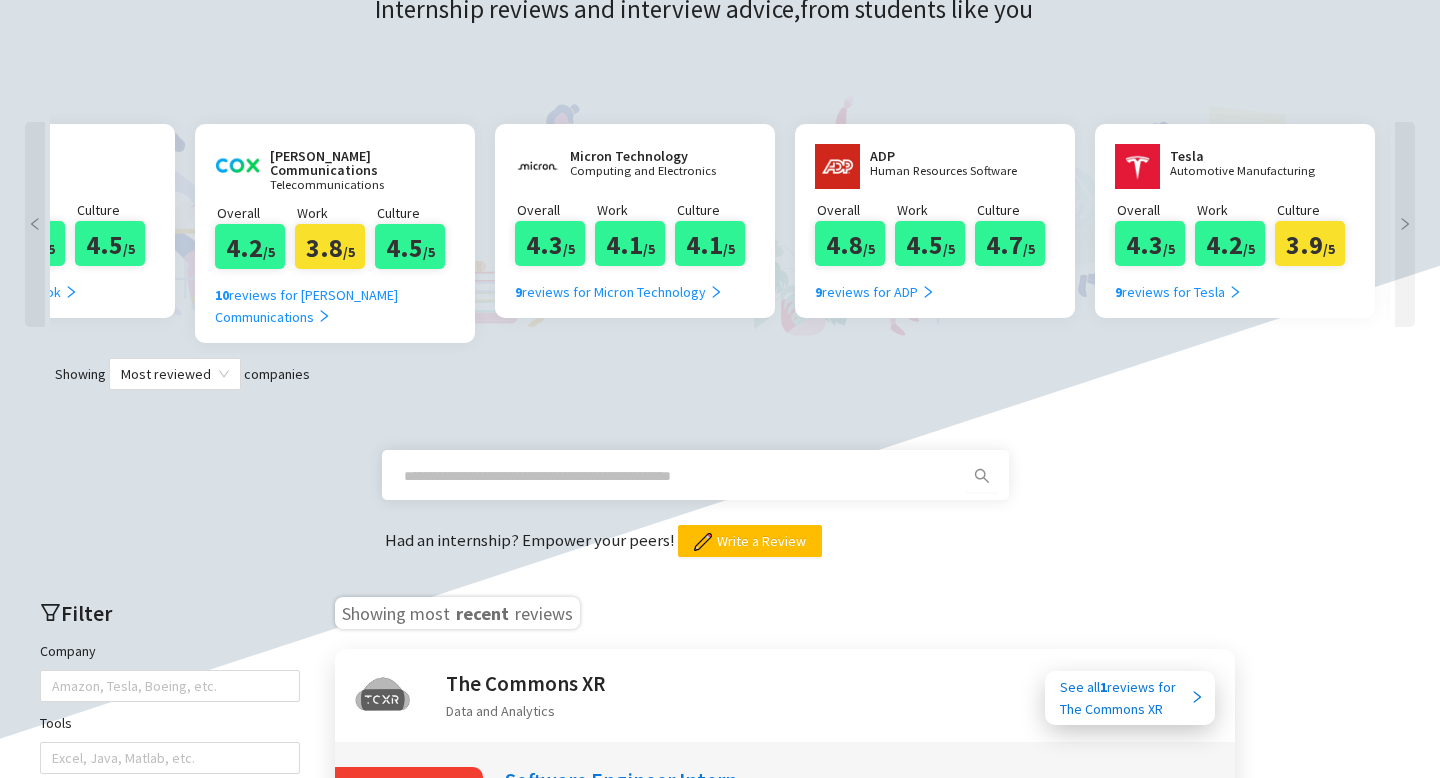 click at bounding box center (35, 224) 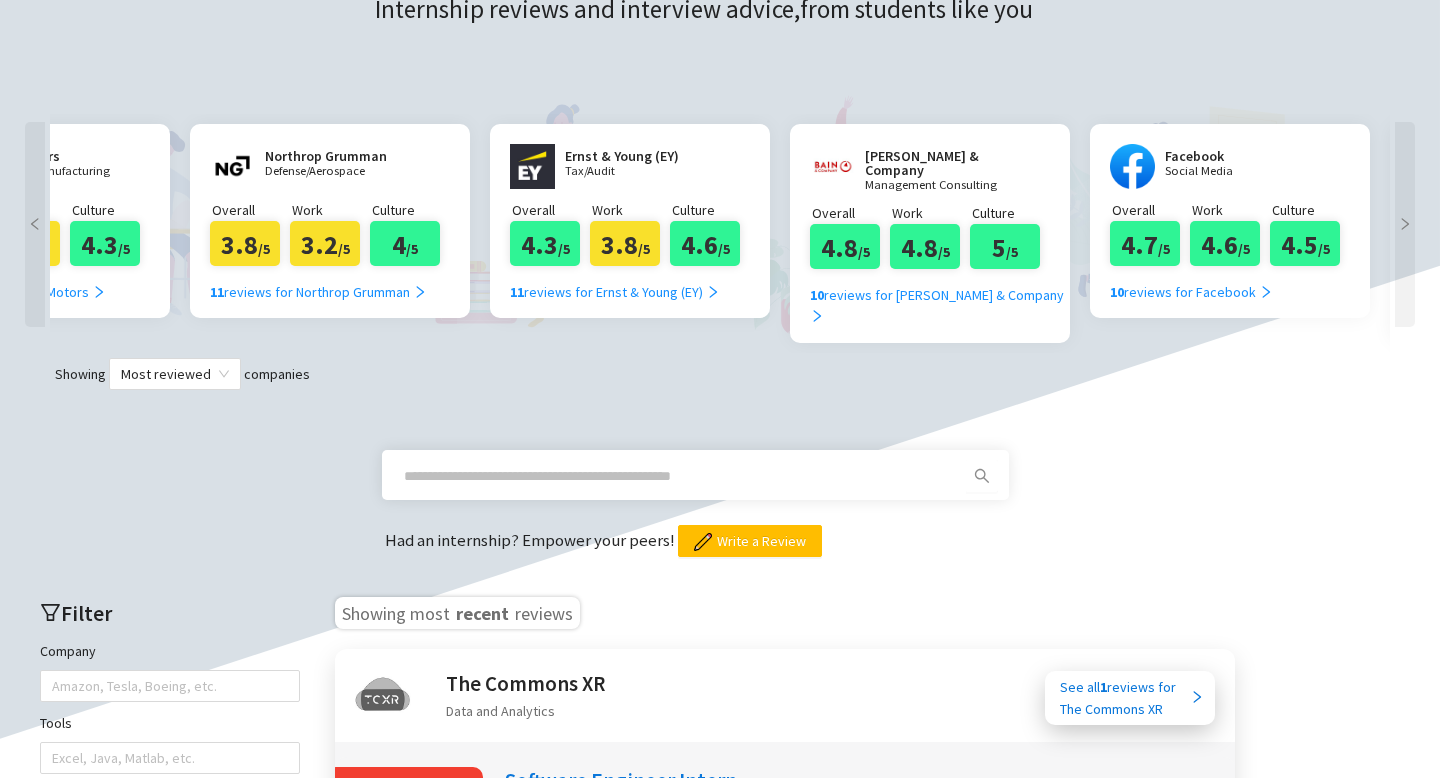 scroll, scrollTop: 0, scrollLeft: 3460, axis: horizontal 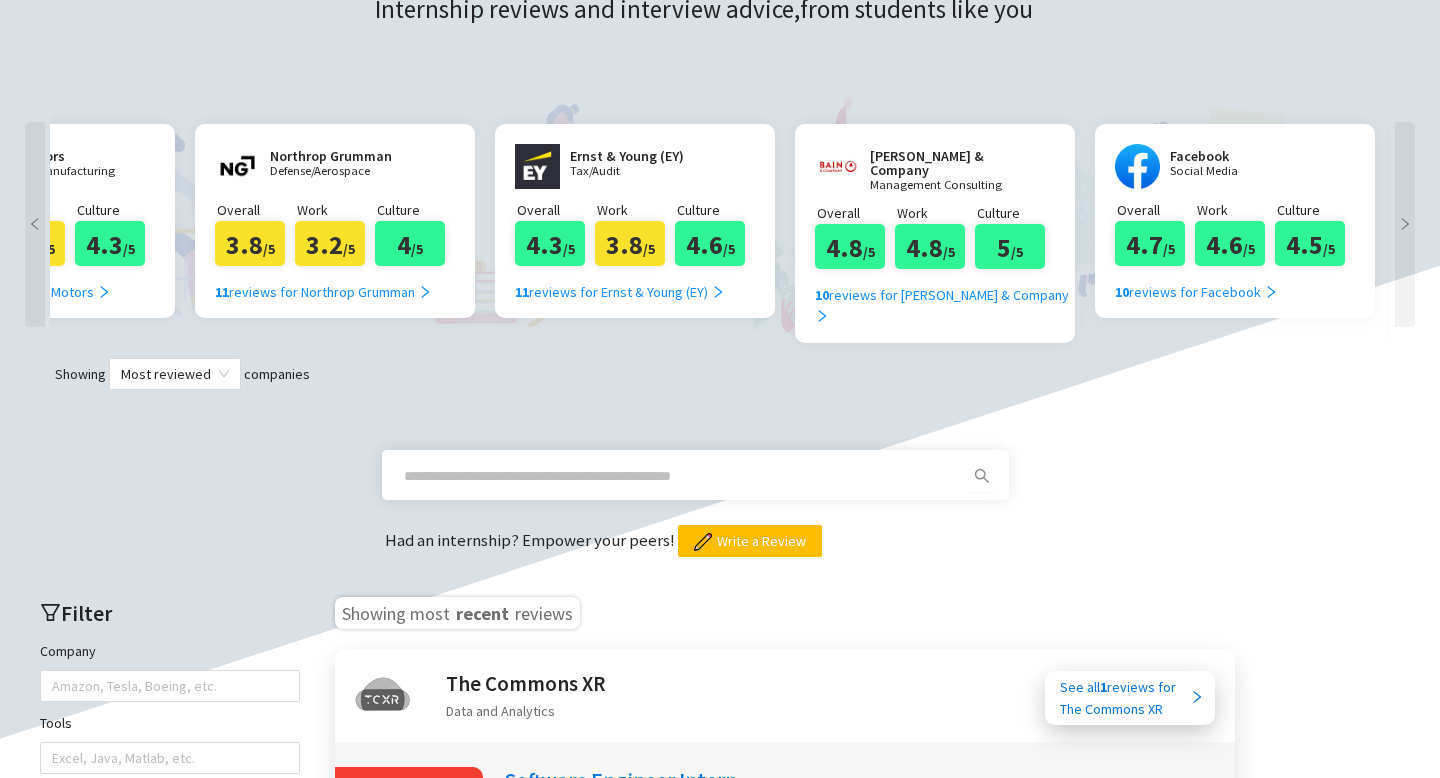 click at bounding box center (35, 224) 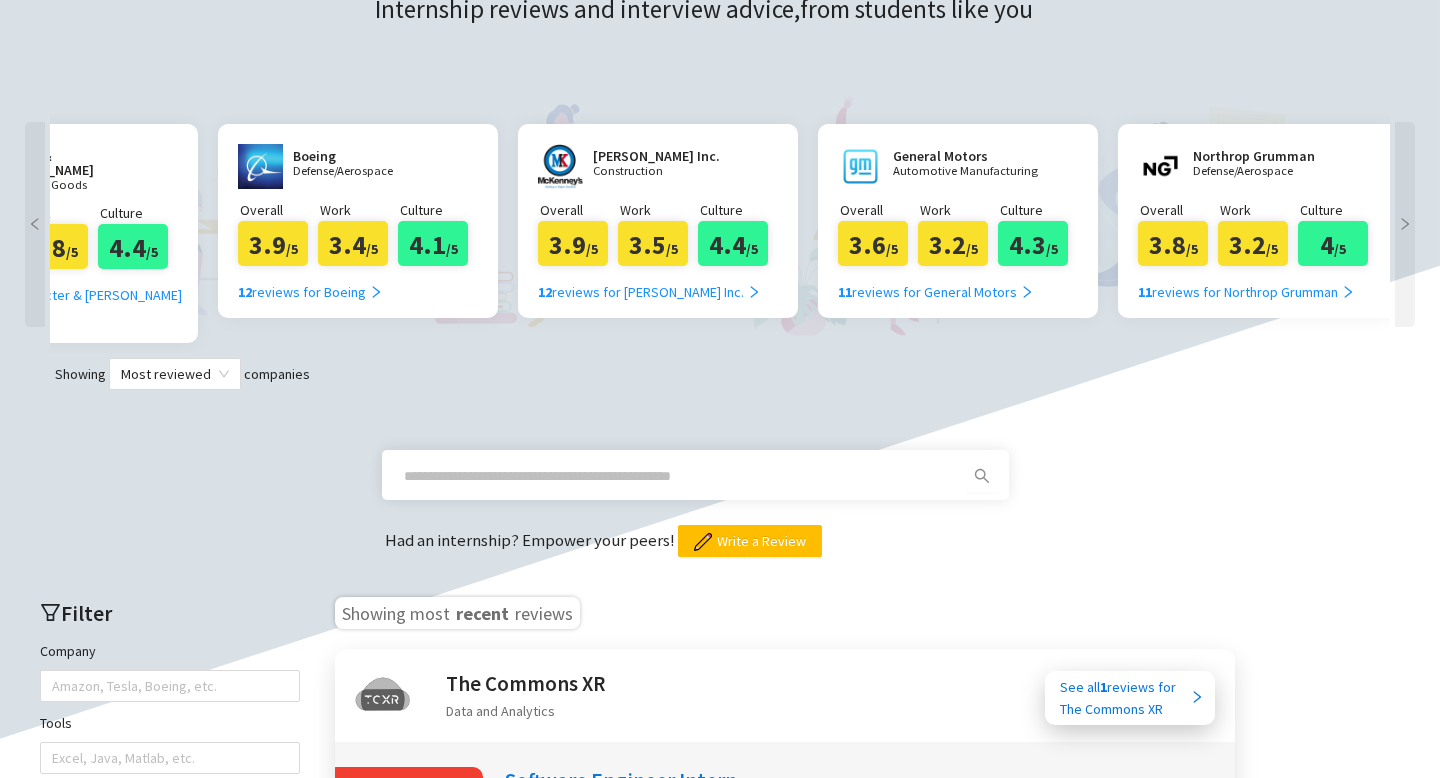 scroll, scrollTop: 0, scrollLeft: 2260, axis: horizontal 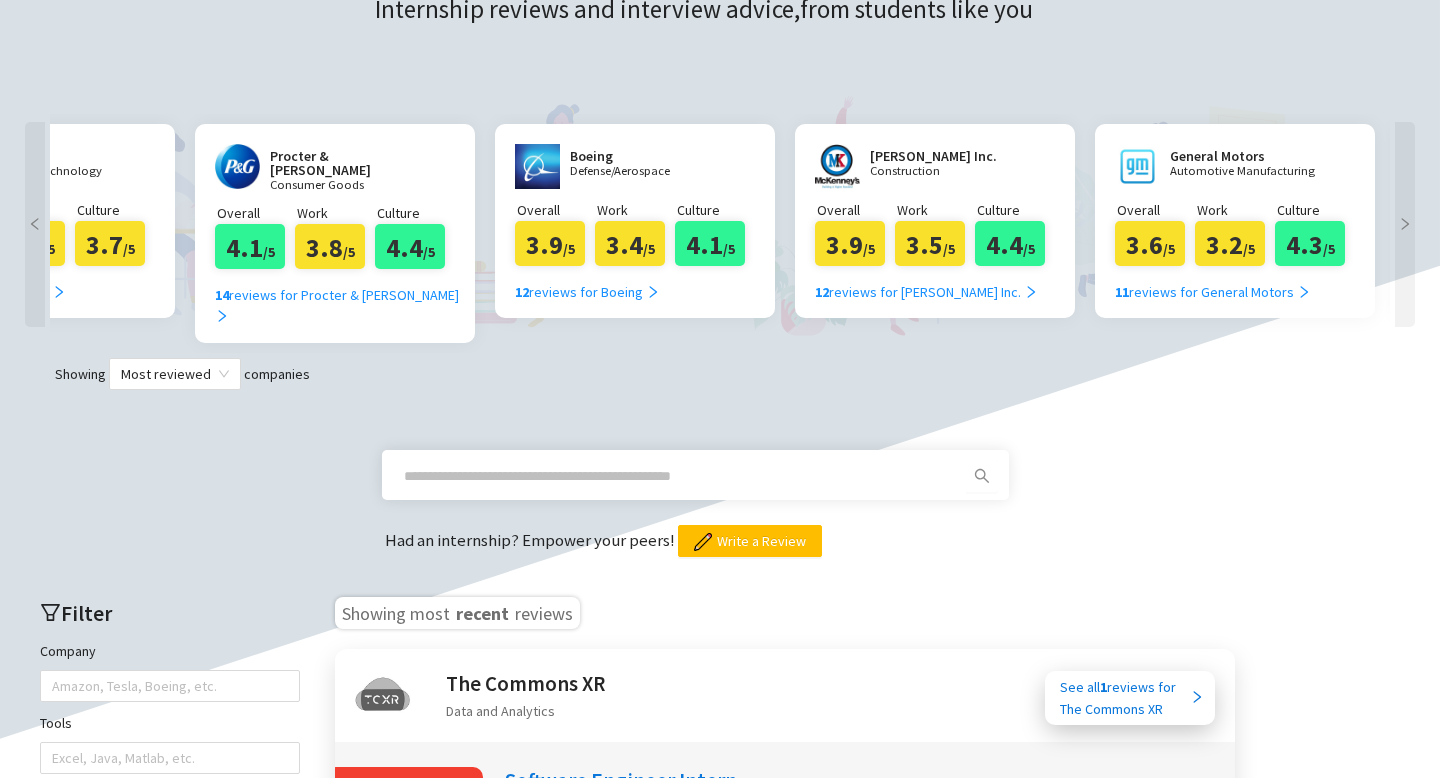 click at bounding box center (35, 224) 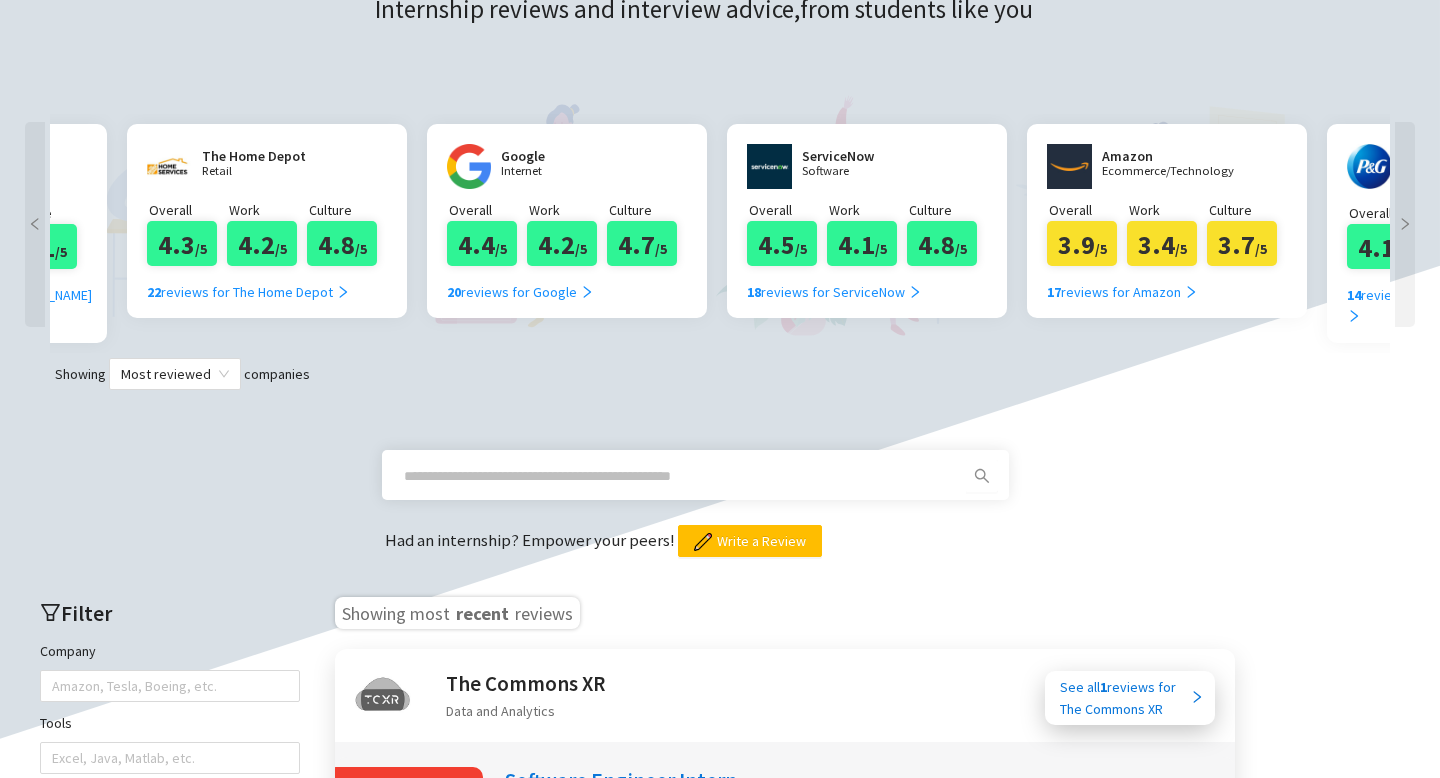 scroll, scrollTop: 0, scrollLeft: 1060, axis: horizontal 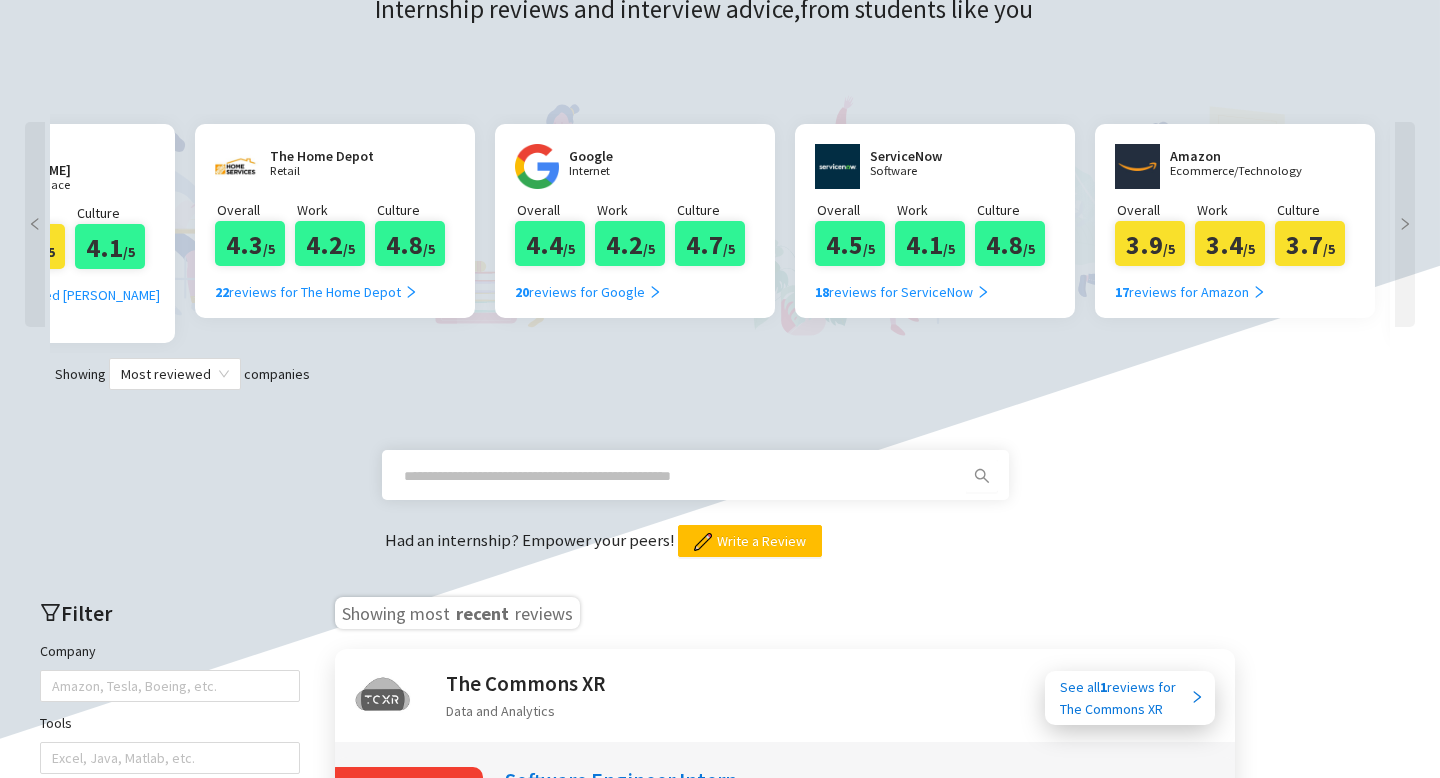 click on "Retail" at bounding box center (330, 171) 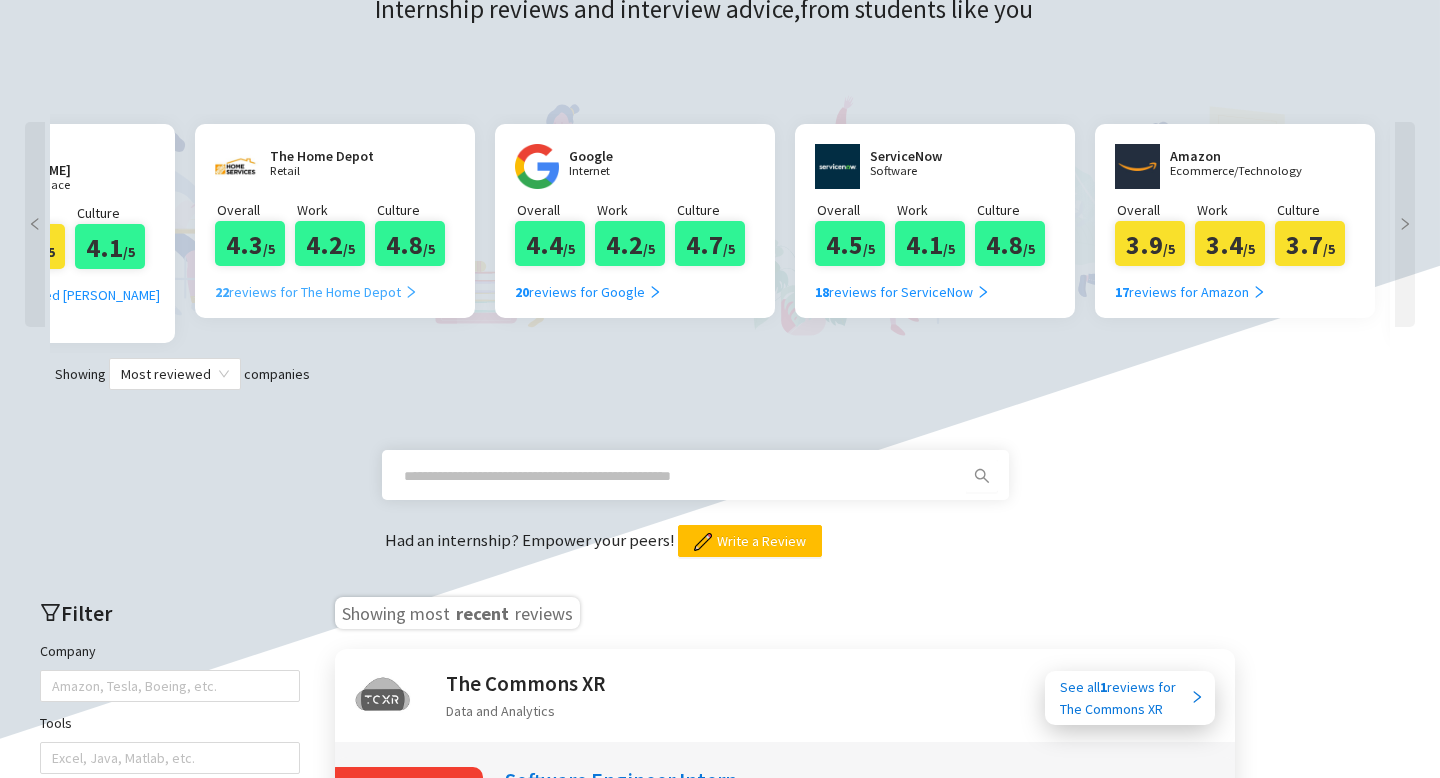 click on "22  reviews for   The Home Depot" at bounding box center (316, 292) 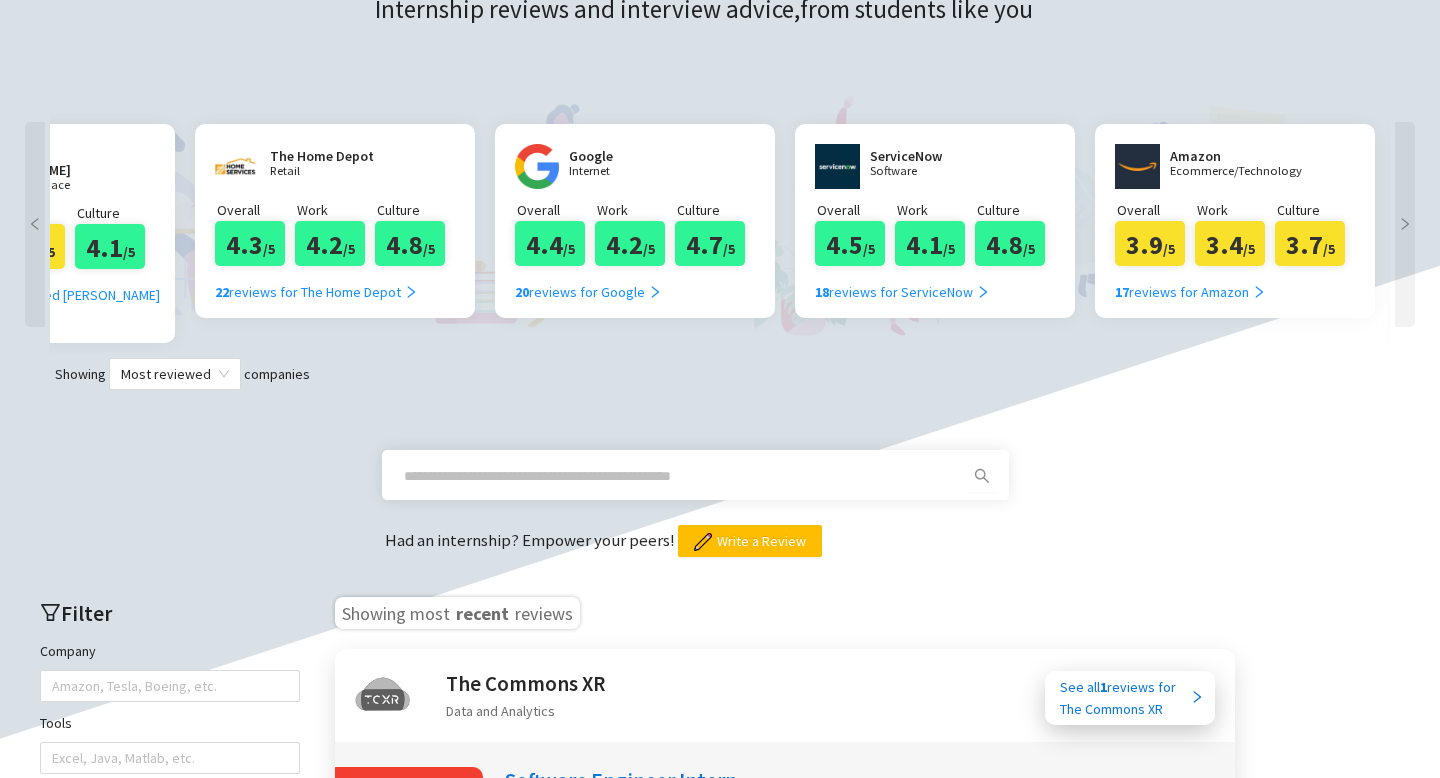 scroll, scrollTop: 313, scrollLeft: 0, axis: vertical 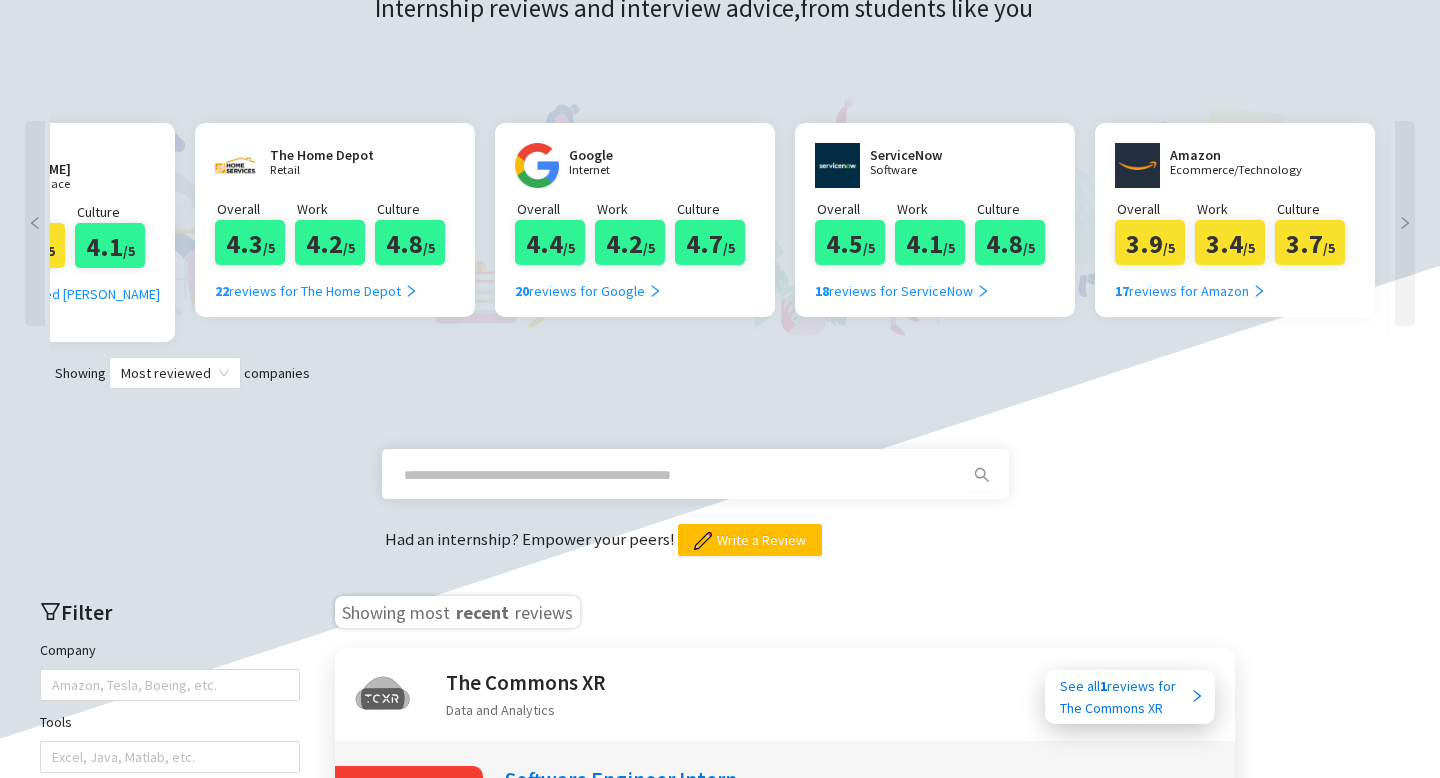 click on "Lockheed Martin Defense/Aerospace Overall 4.3 /5 Work 3.9 /5 Culture 4.1 /5 22  reviews for   Lockheed Martin" at bounding box center [35, 232] 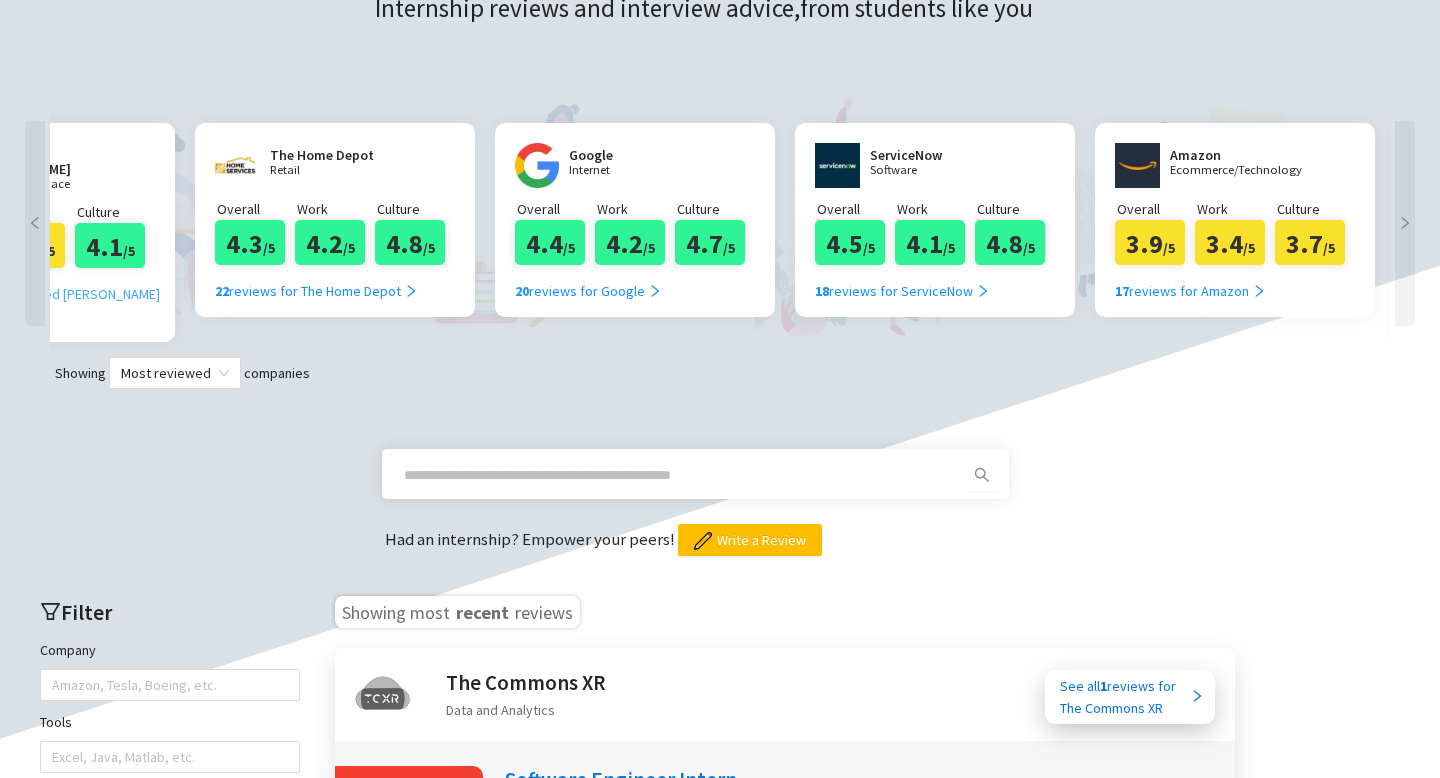 click on "22  reviews for   Lockheed Martin" at bounding box center (42, 305) 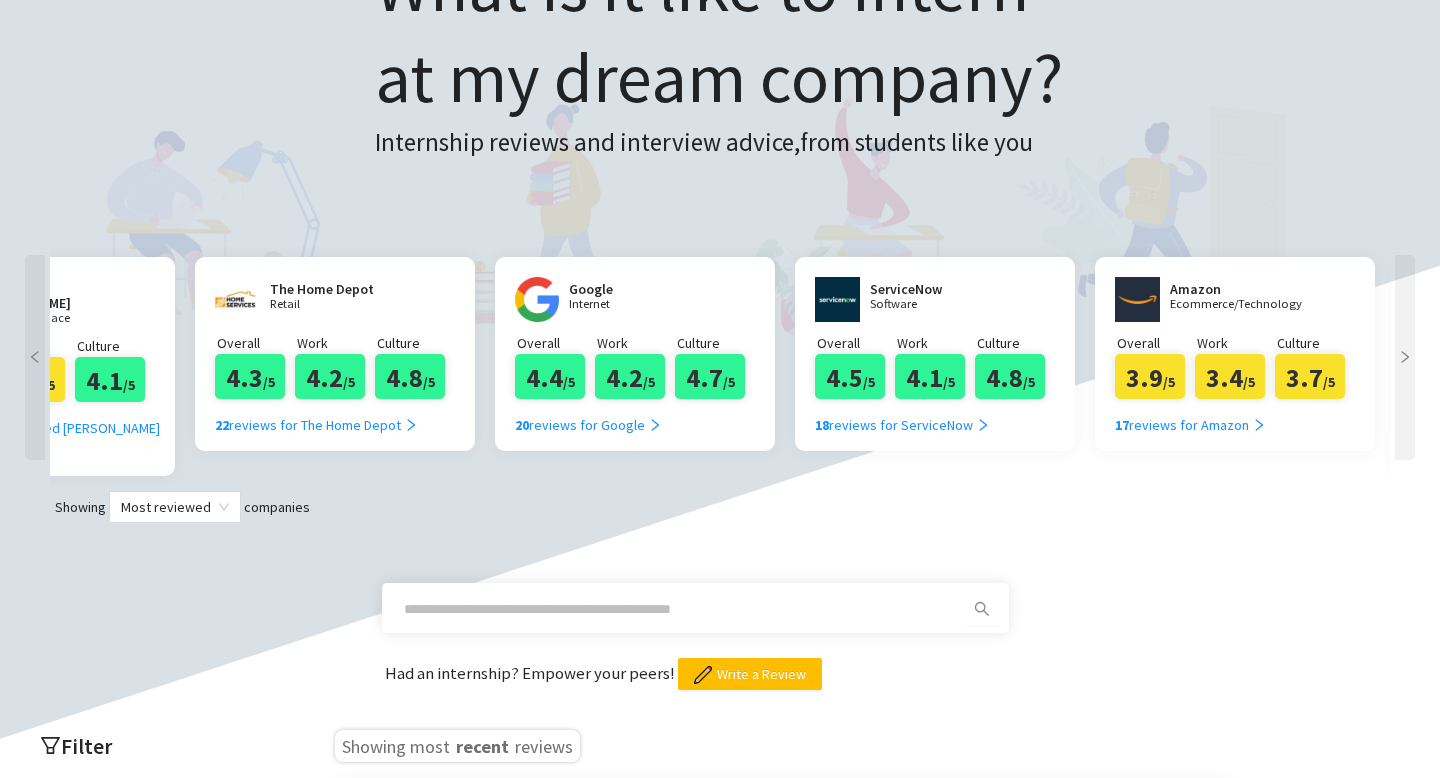 scroll, scrollTop: 0, scrollLeft: 0, axis: both 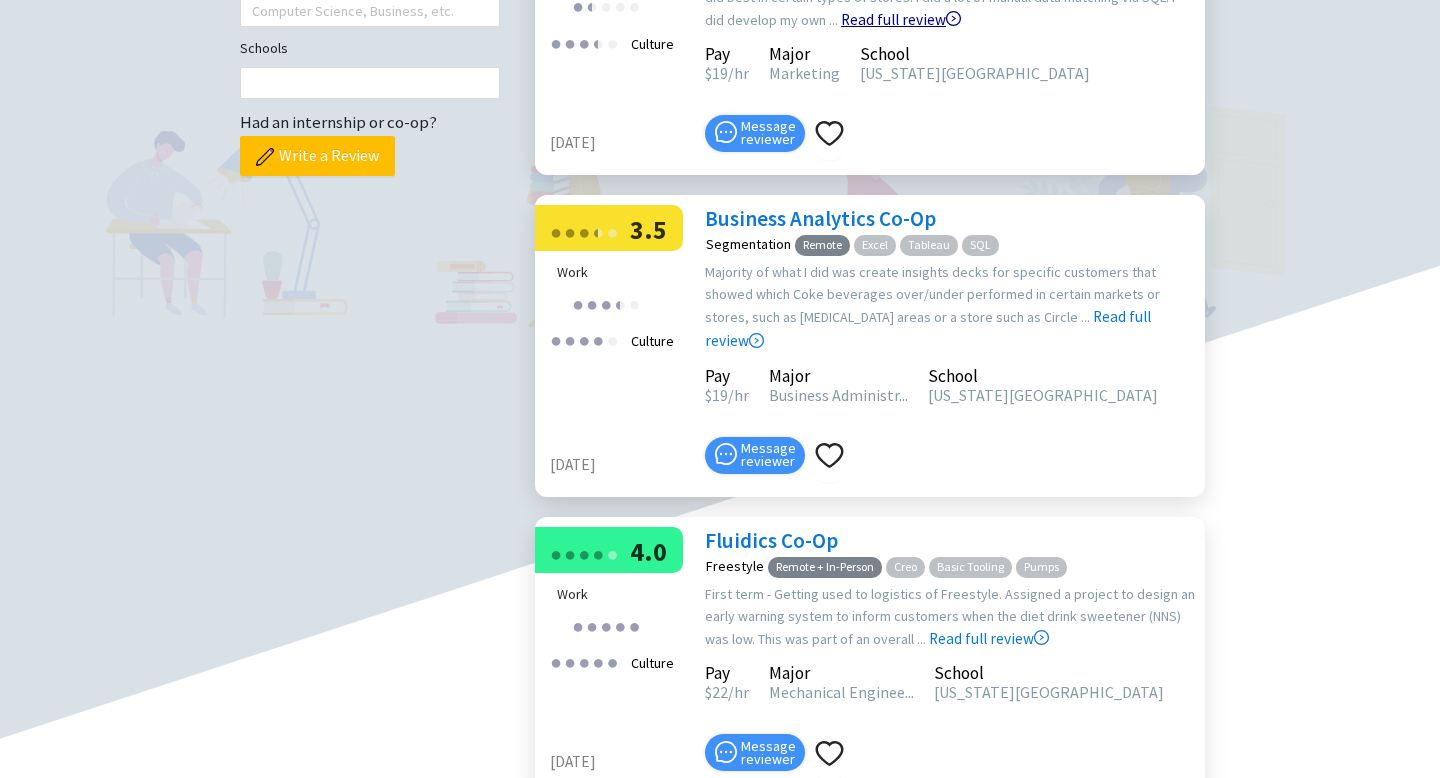 click on "Read full review" at bounding box center (901, -31) 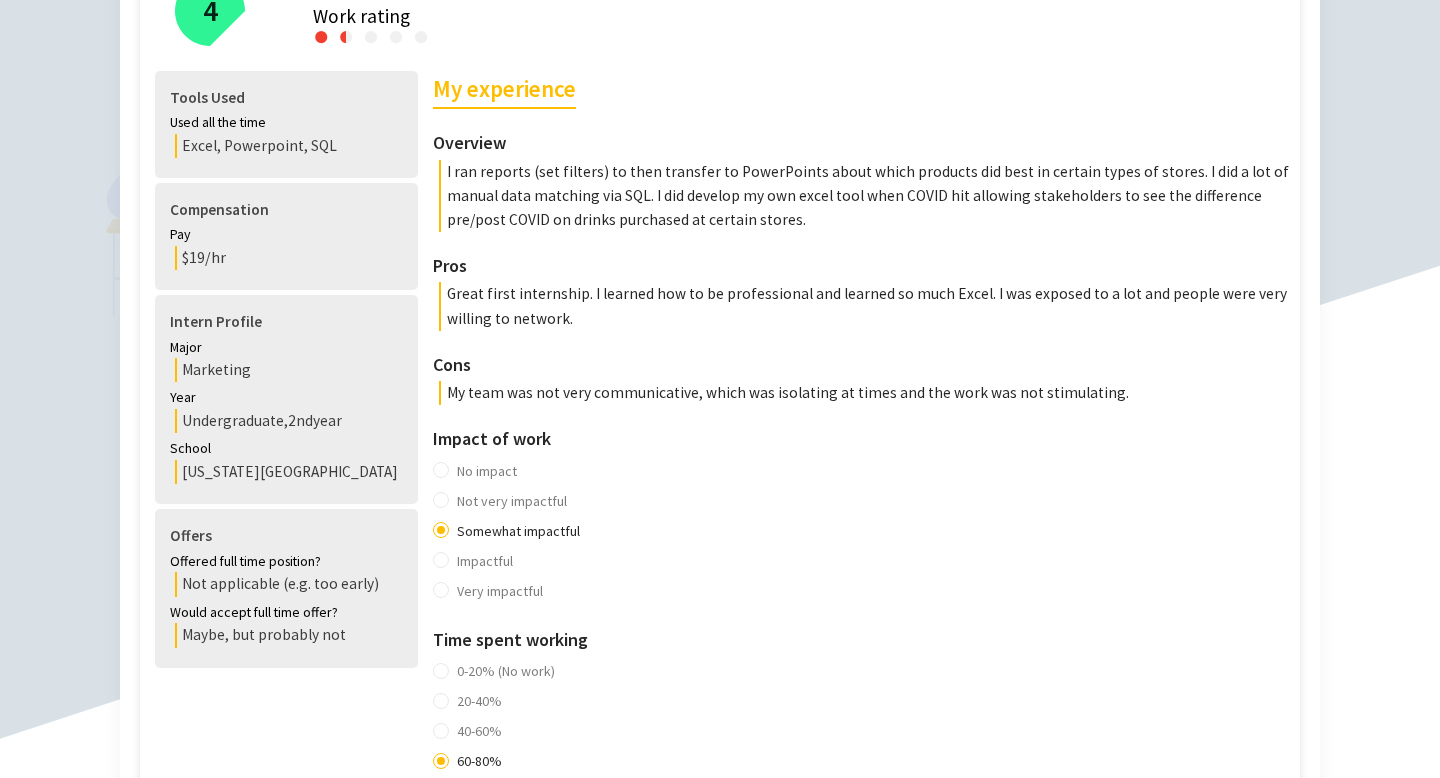 scroll, scrollTop: 488, scrollLeft: 0, axis: vertical 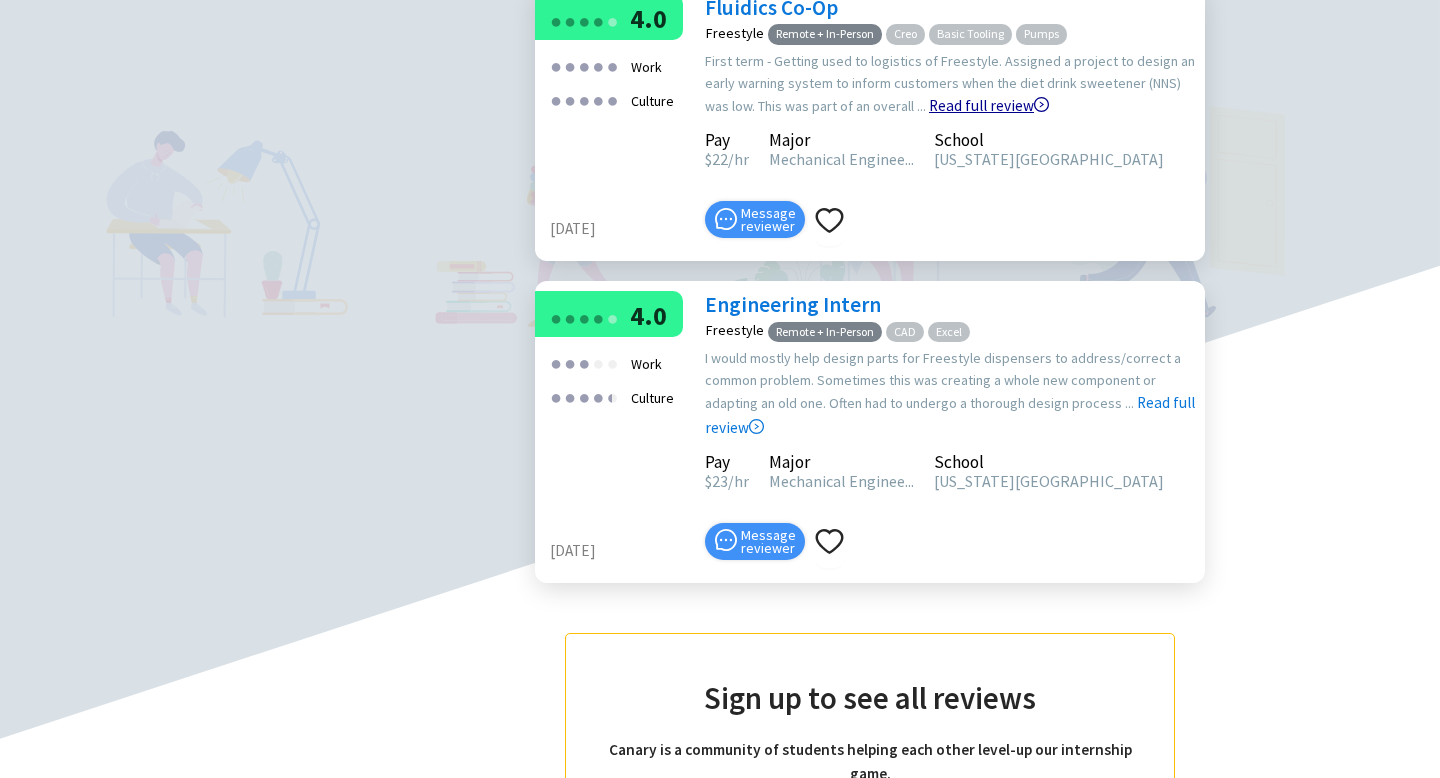 click on "Read full review" at bounding box center [989, 55] 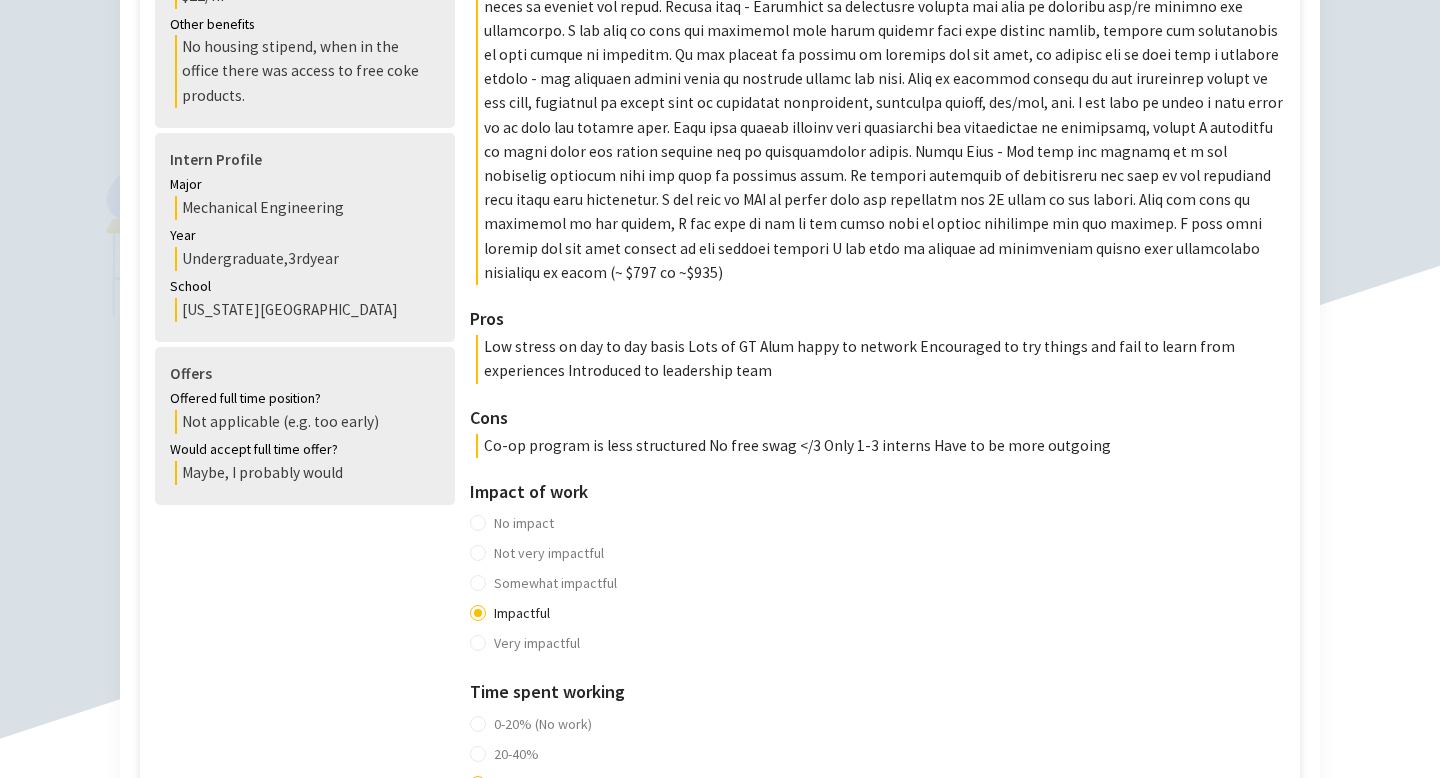 scroll, scrollTop: 783, scrollLeft: 0, axis: vertical 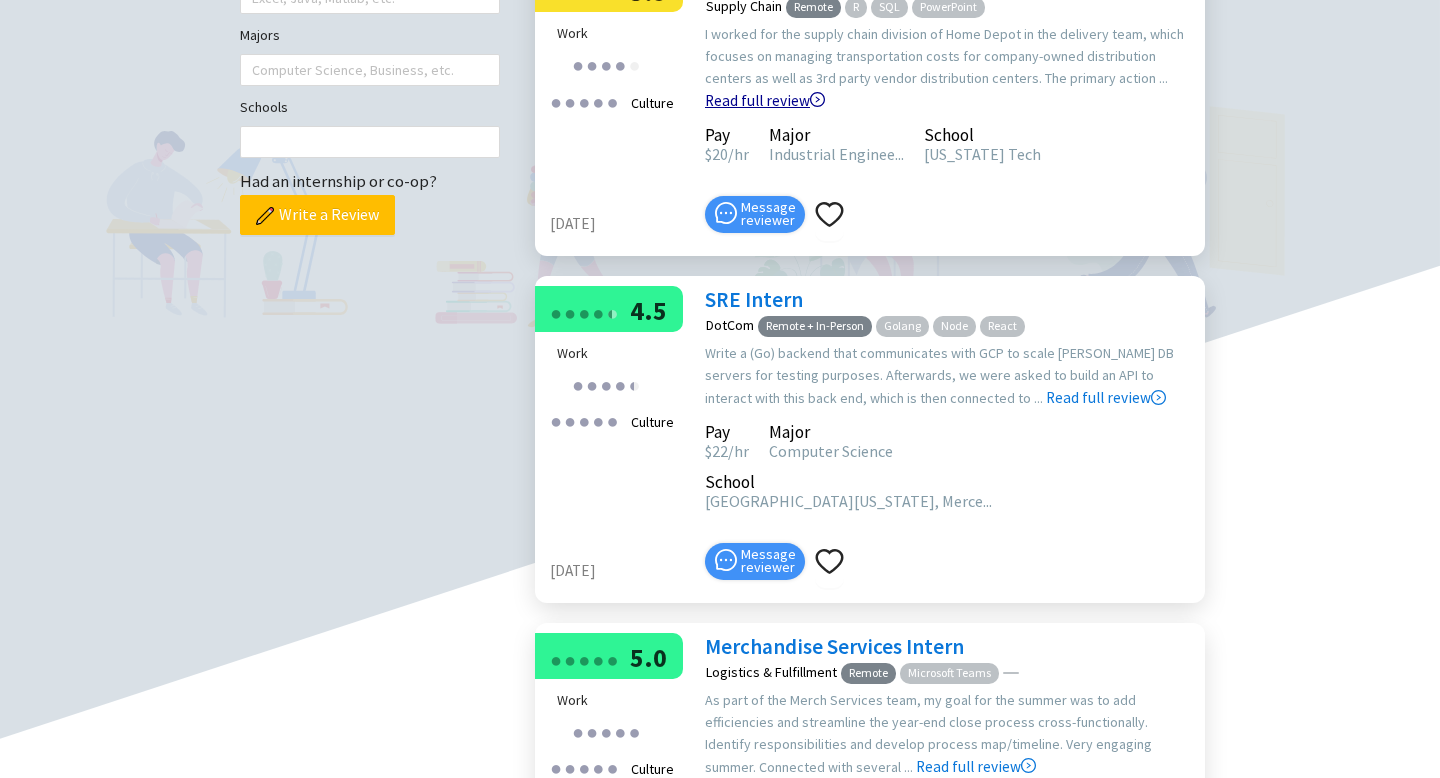 click on "Read full review" at bounding box center [765, 50] 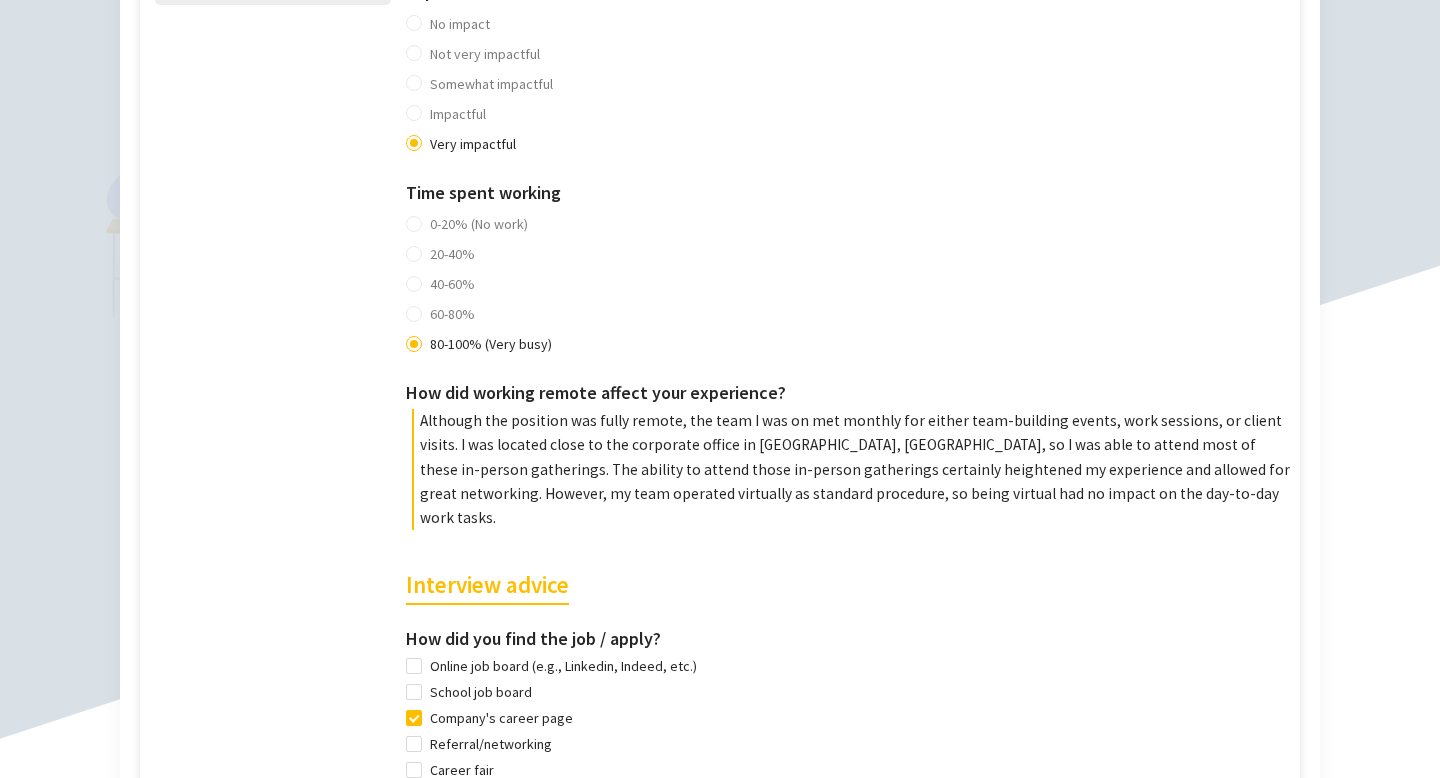 scroll, scrollTop: 1194, scrollLeft: 0, axis: vertical 